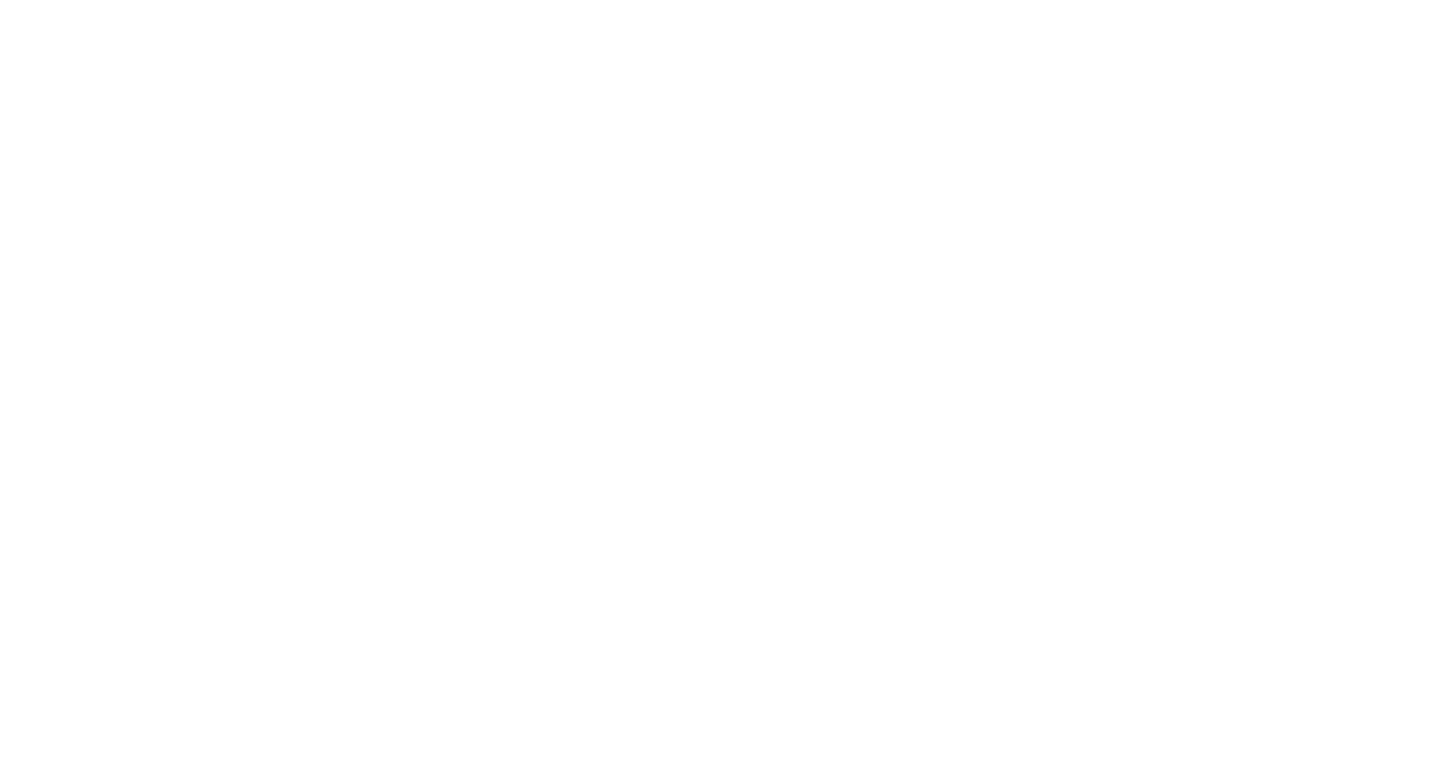 scroll, scrollTop: 0, scrollLeft: 0, axis: both 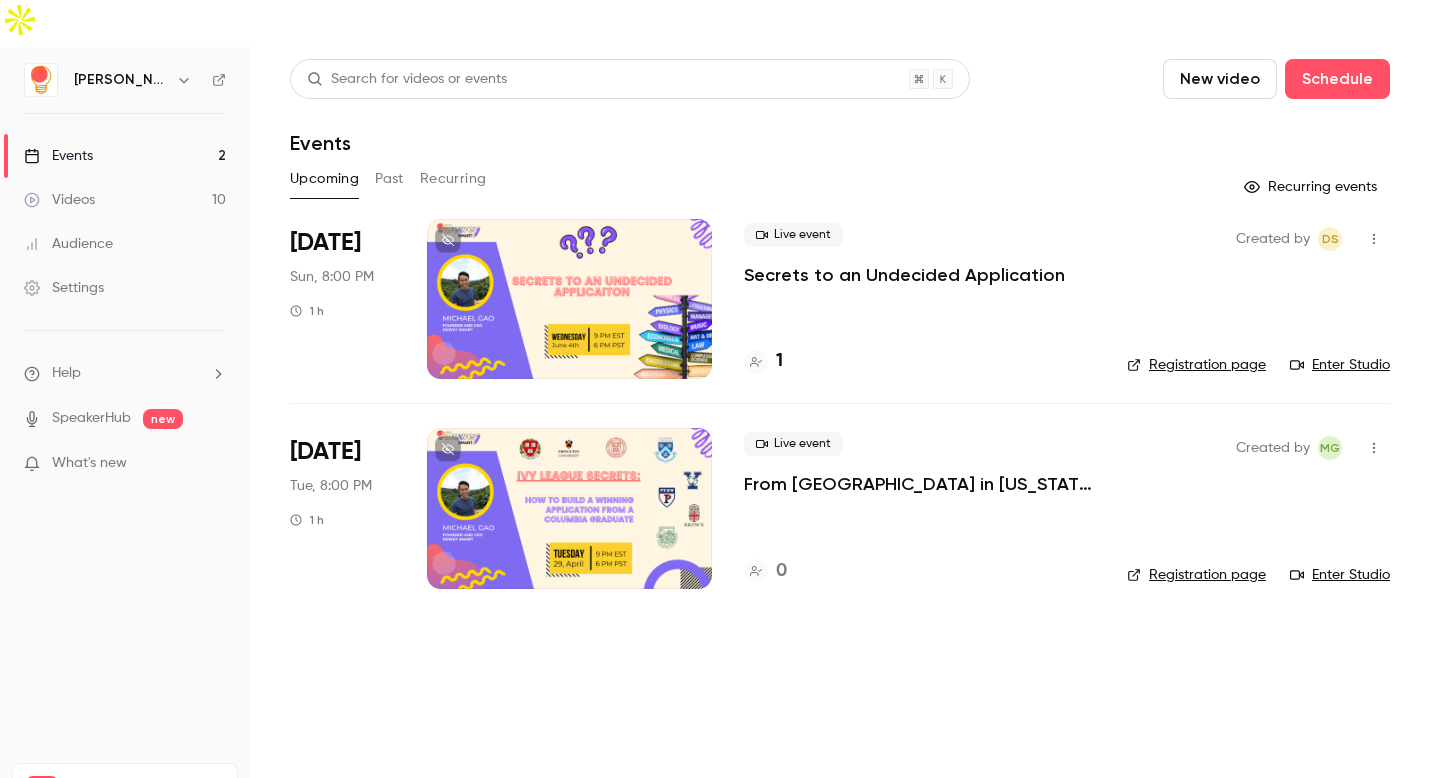 click on "Settings" at bounding box center [125, 288] 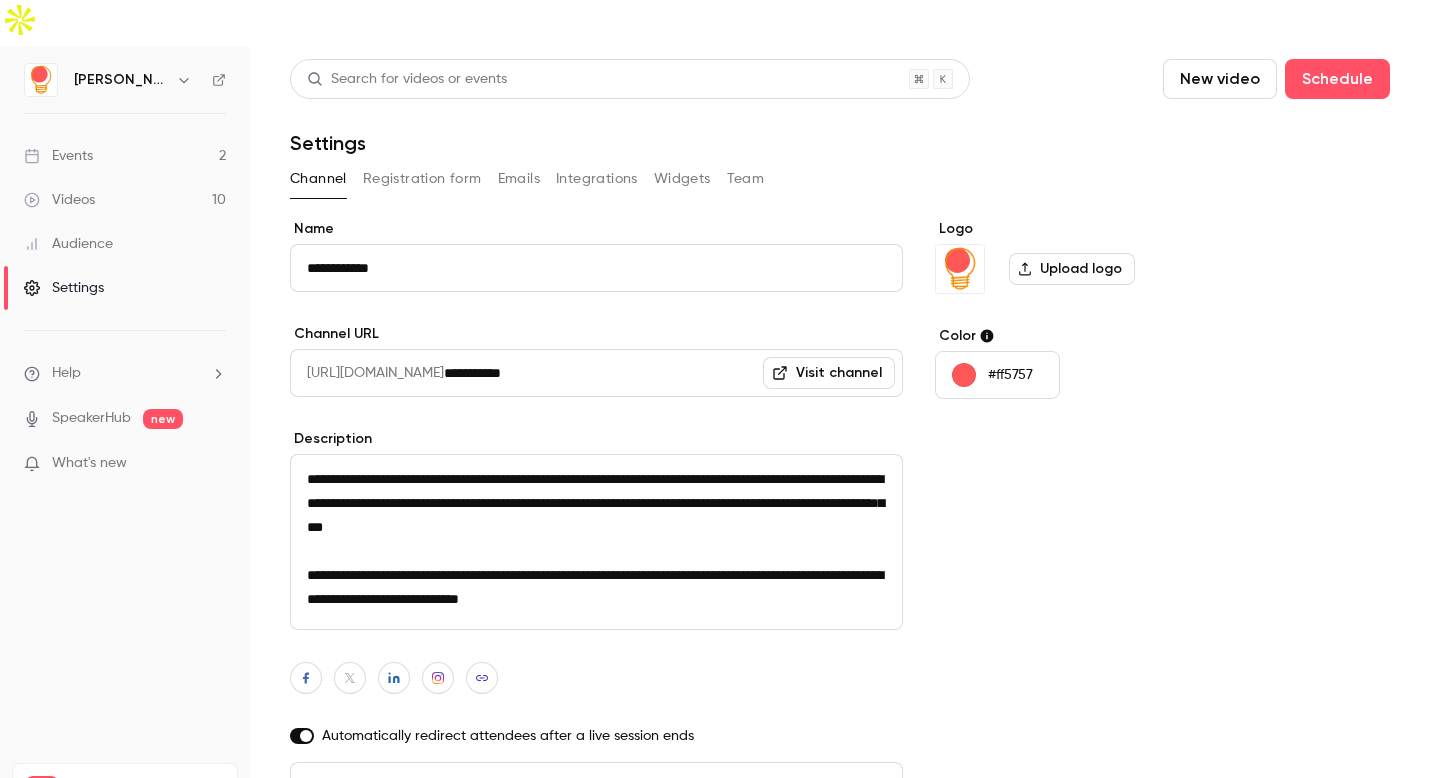 click on "Team" at bounding box center (746, 179) 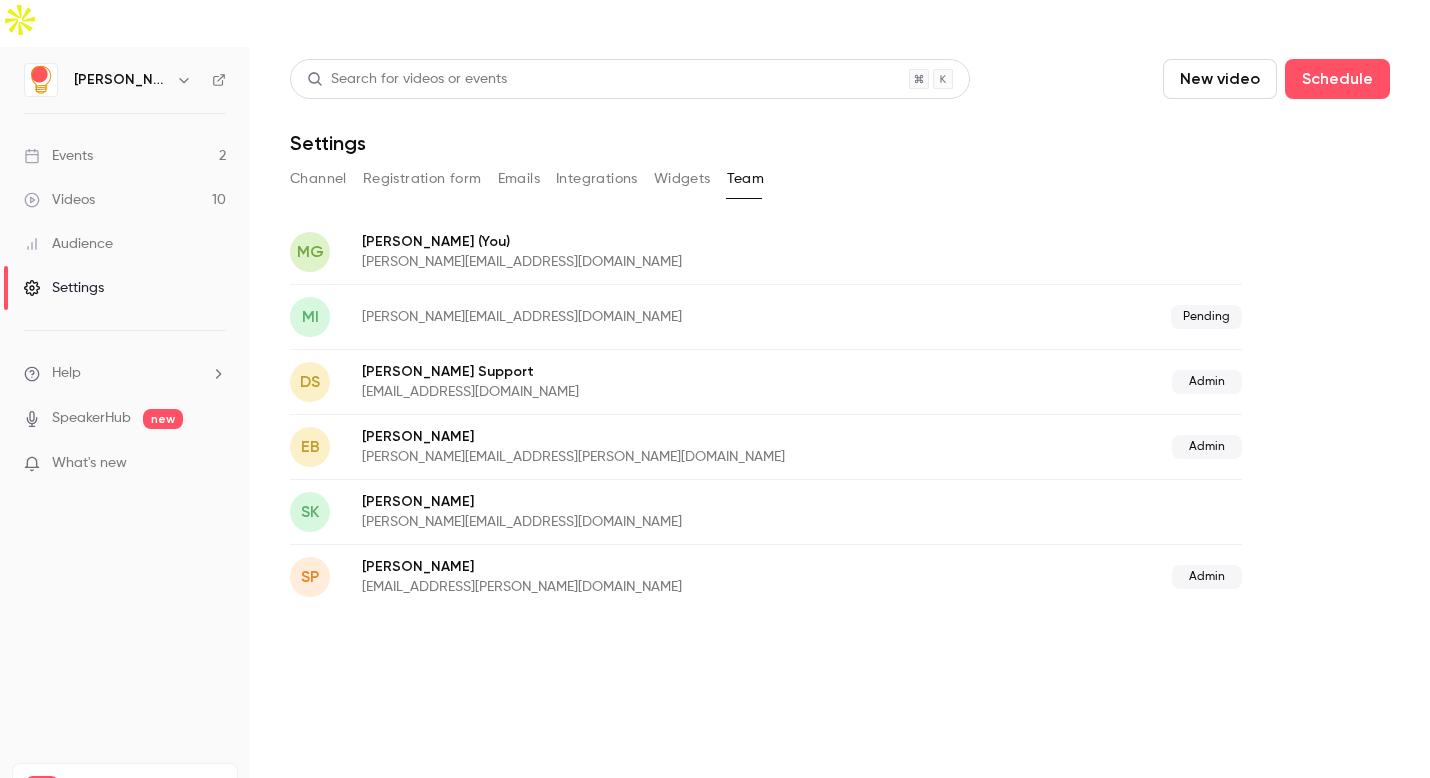click on "Admin" at bounding box center [1207, 382] 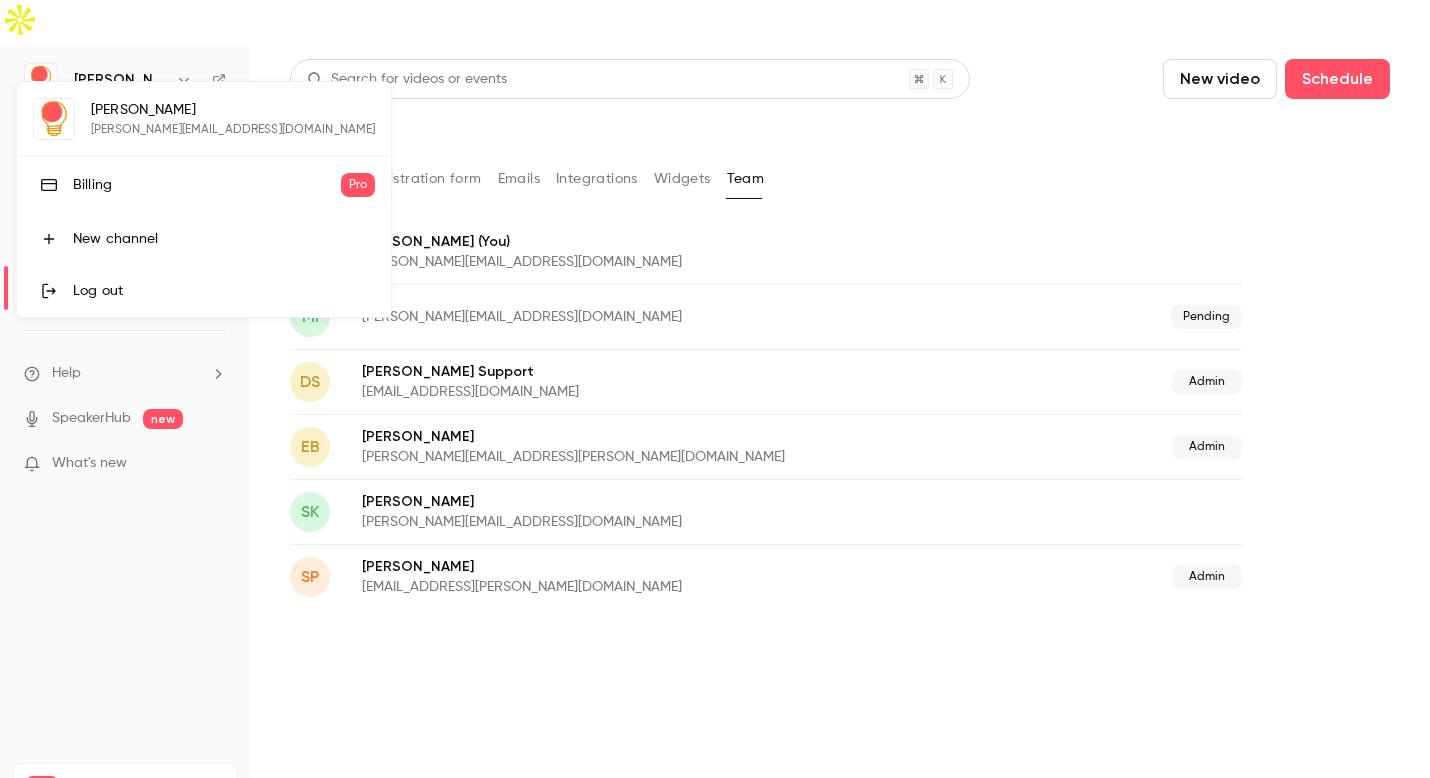 click at bounding box center (715, 389) 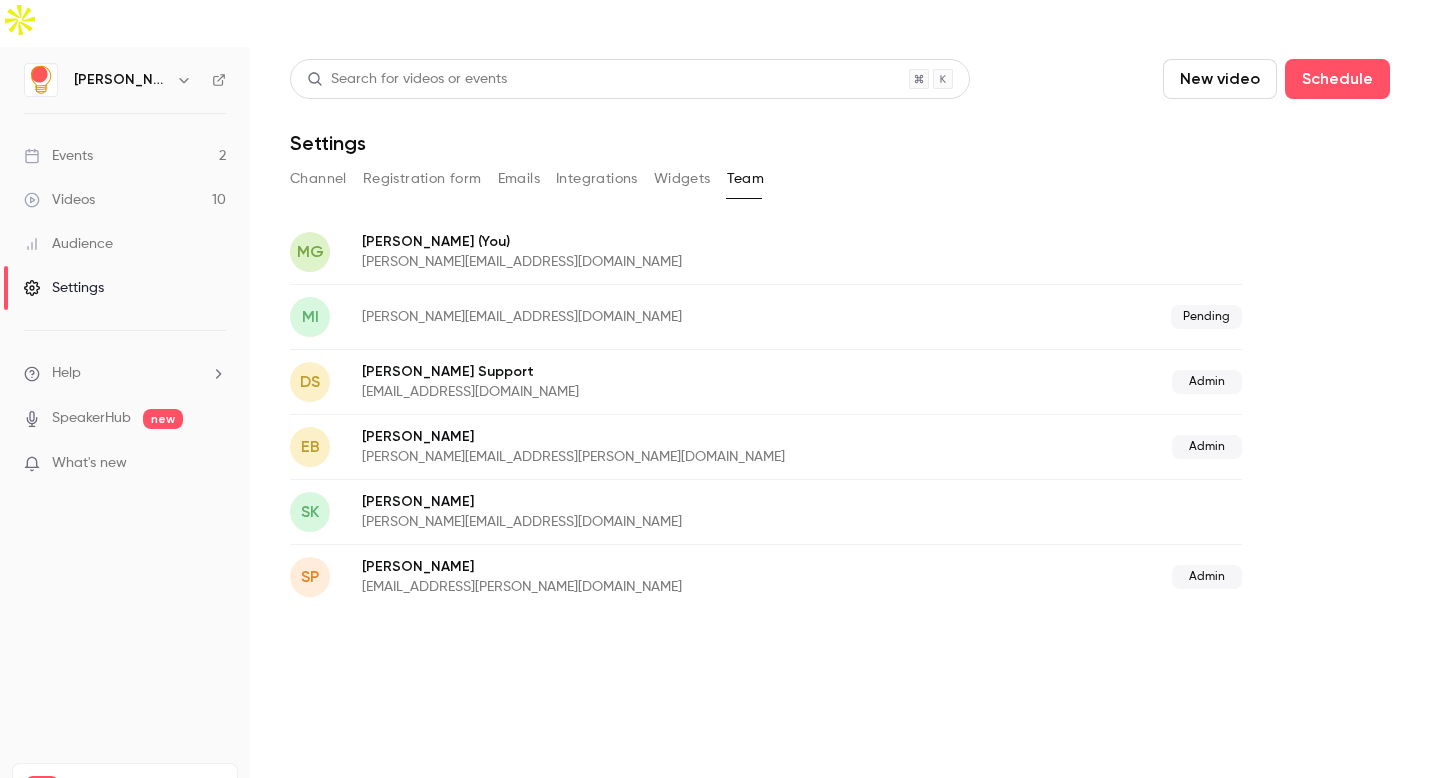 click on "MG" at bounding box center (310, 252) 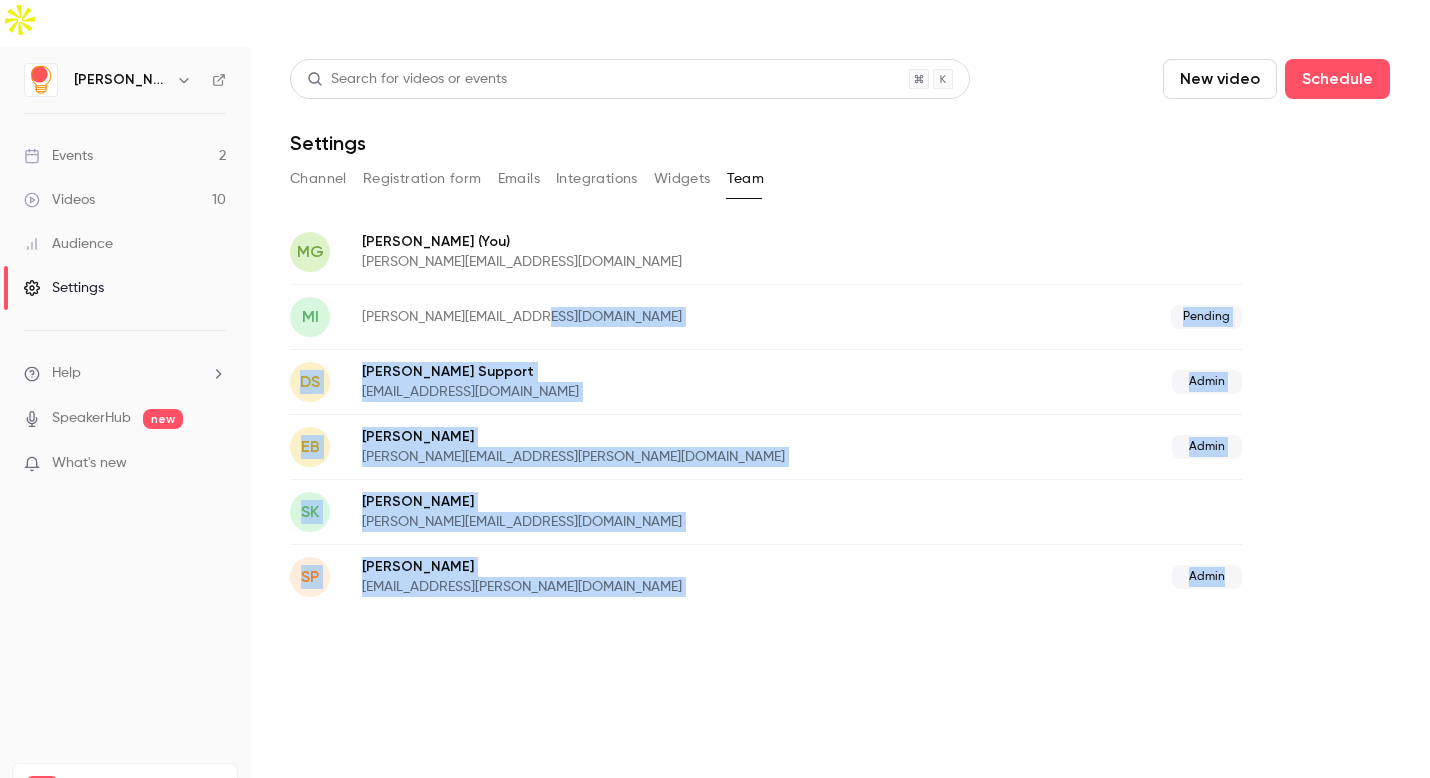 drag, startPoint x: 1066, startPoint y: 597, endPoint x: 541, endPoint y: 254, distance: 627.1156 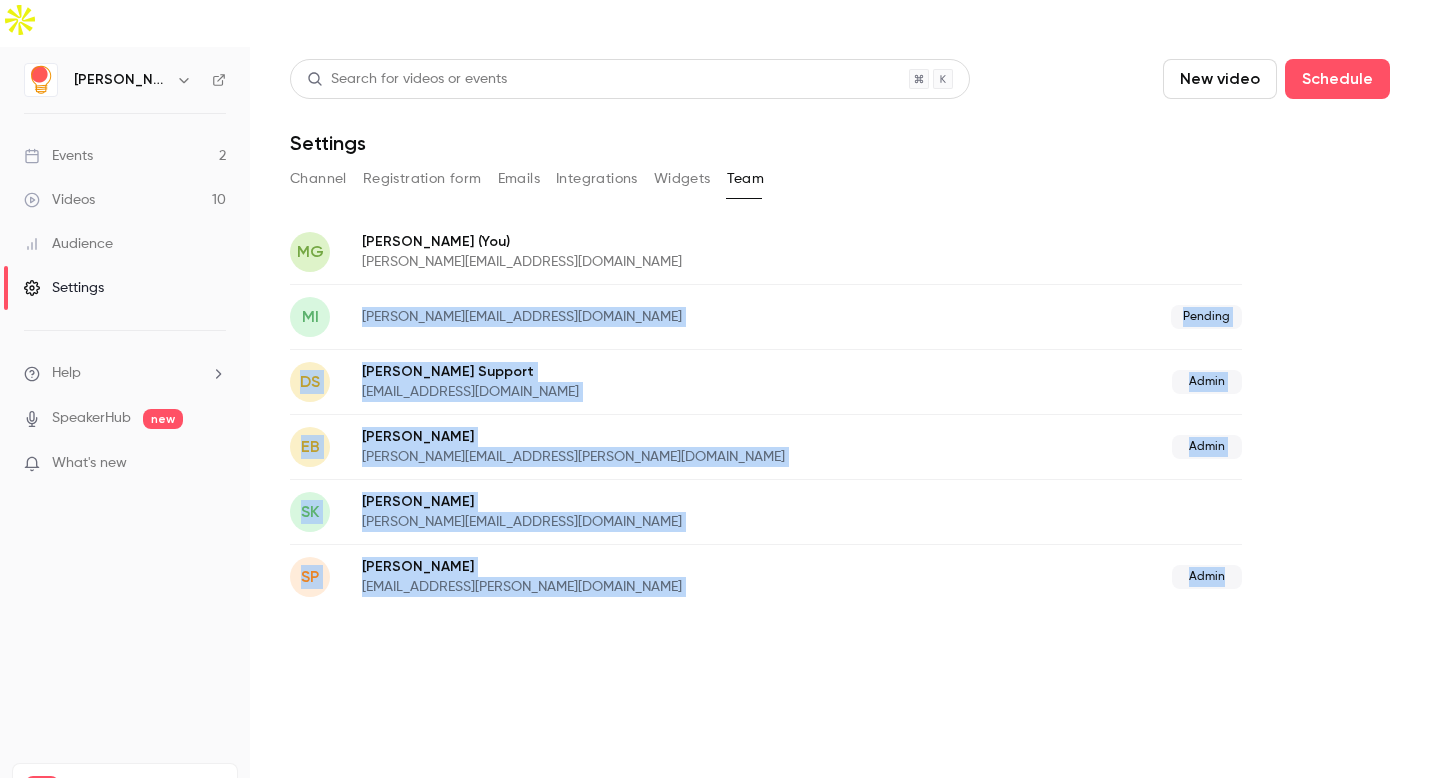 click on "mi [PERSON_NAME][EMAIL_ADDRESS][DOMAIN_NAME] Pending" at bounding box center [766, 316] 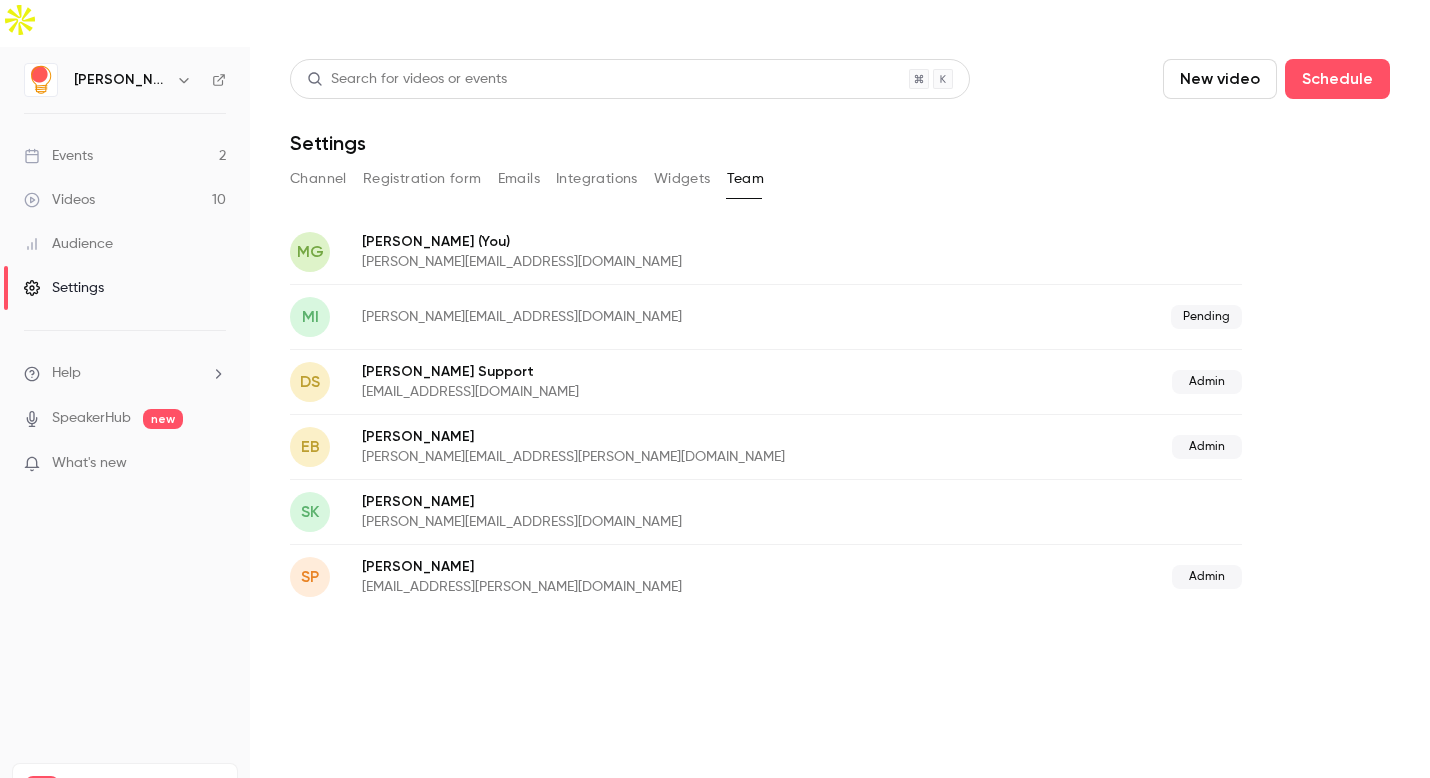 click on "Channel Registration form Emails Integrations Widgets Team" at bounding box center [840, 179] 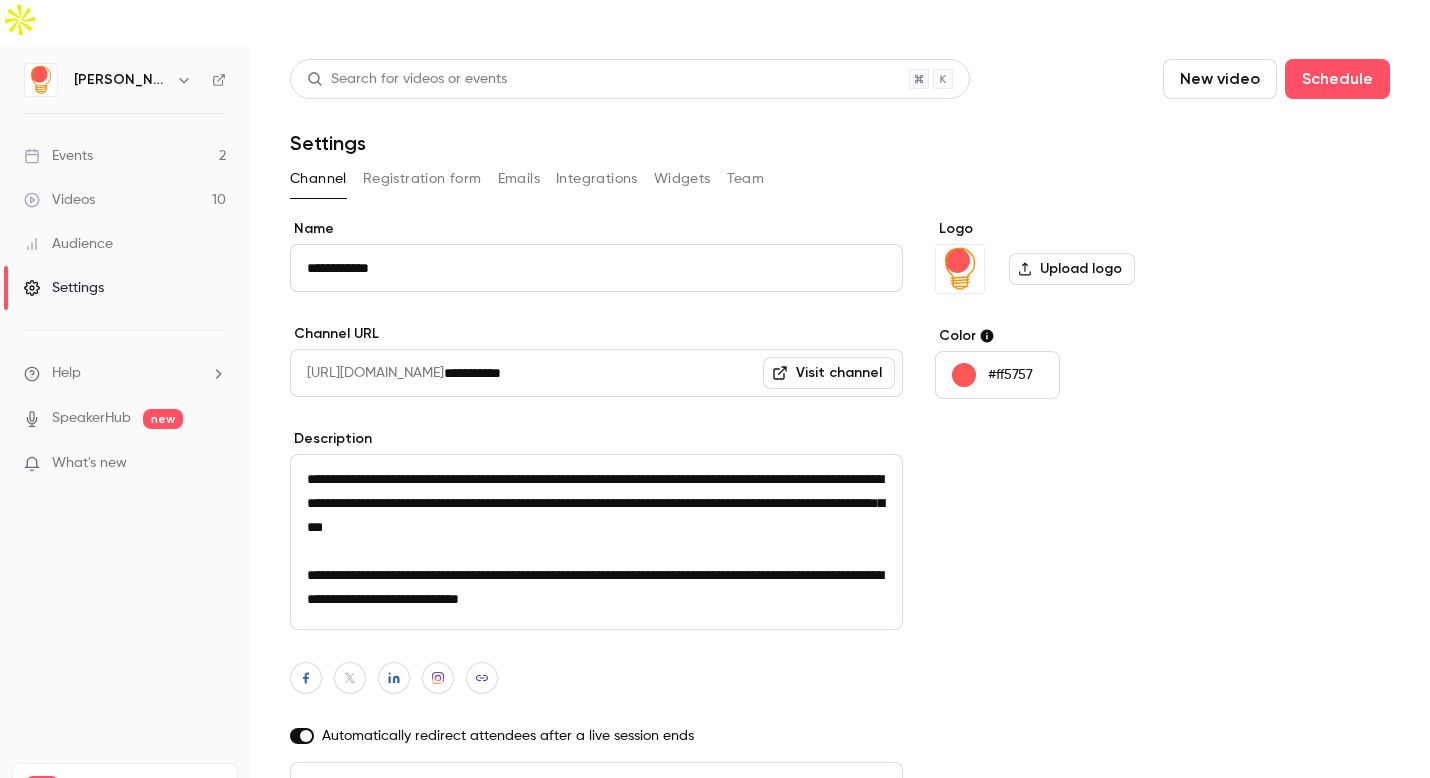 click on "Registration form" at bounding box center (422, 179) 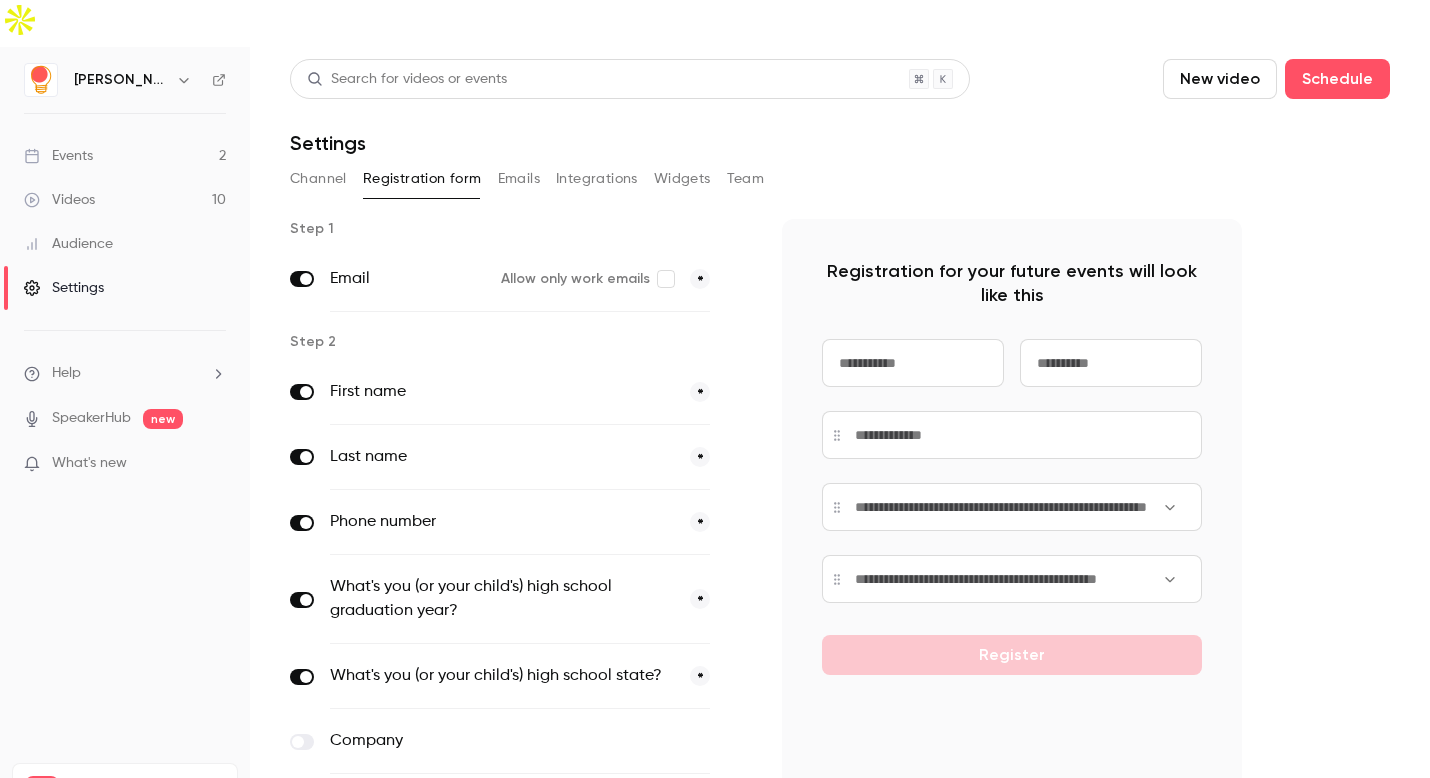 click on "Emails" at bounding box center (519, 179) 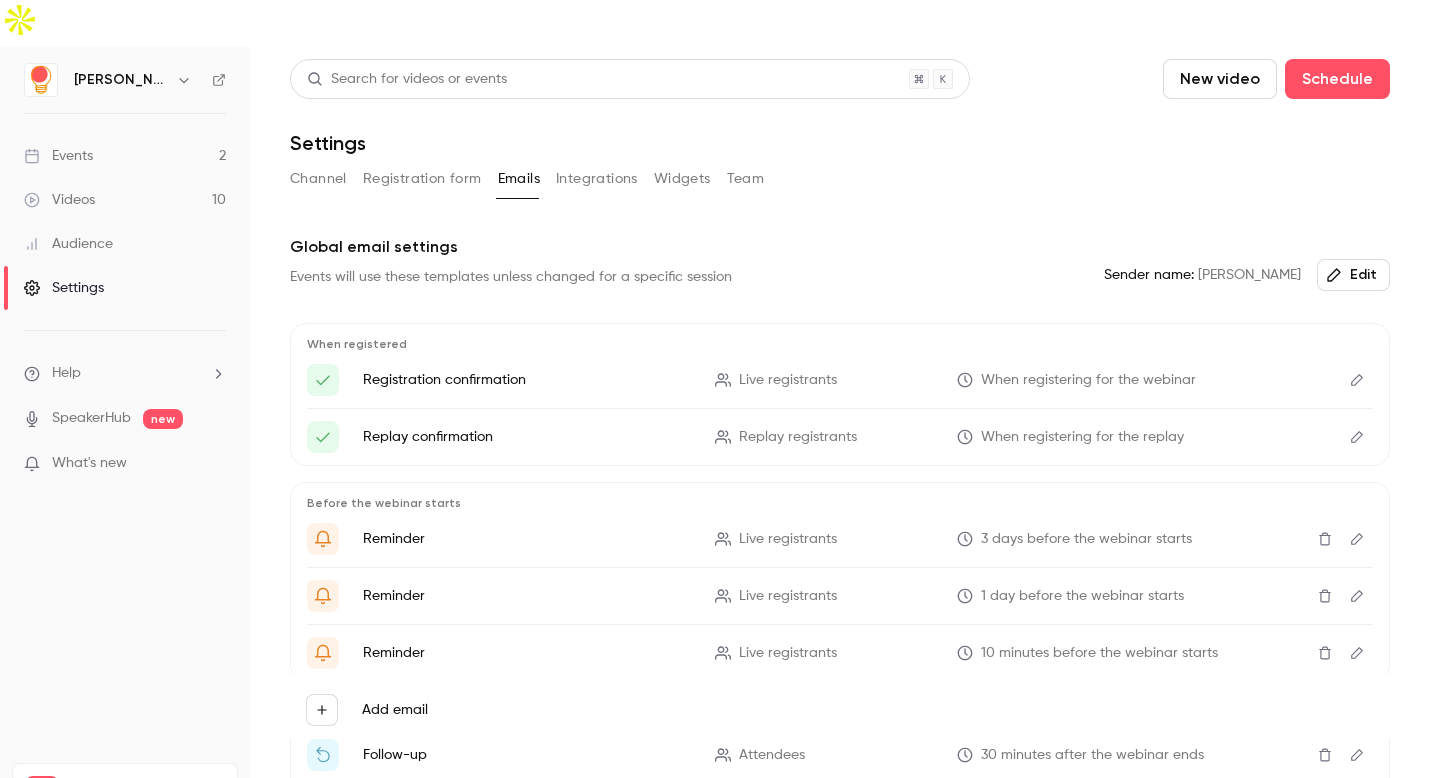 click on "Integrations" at bounding box center [597, 179] 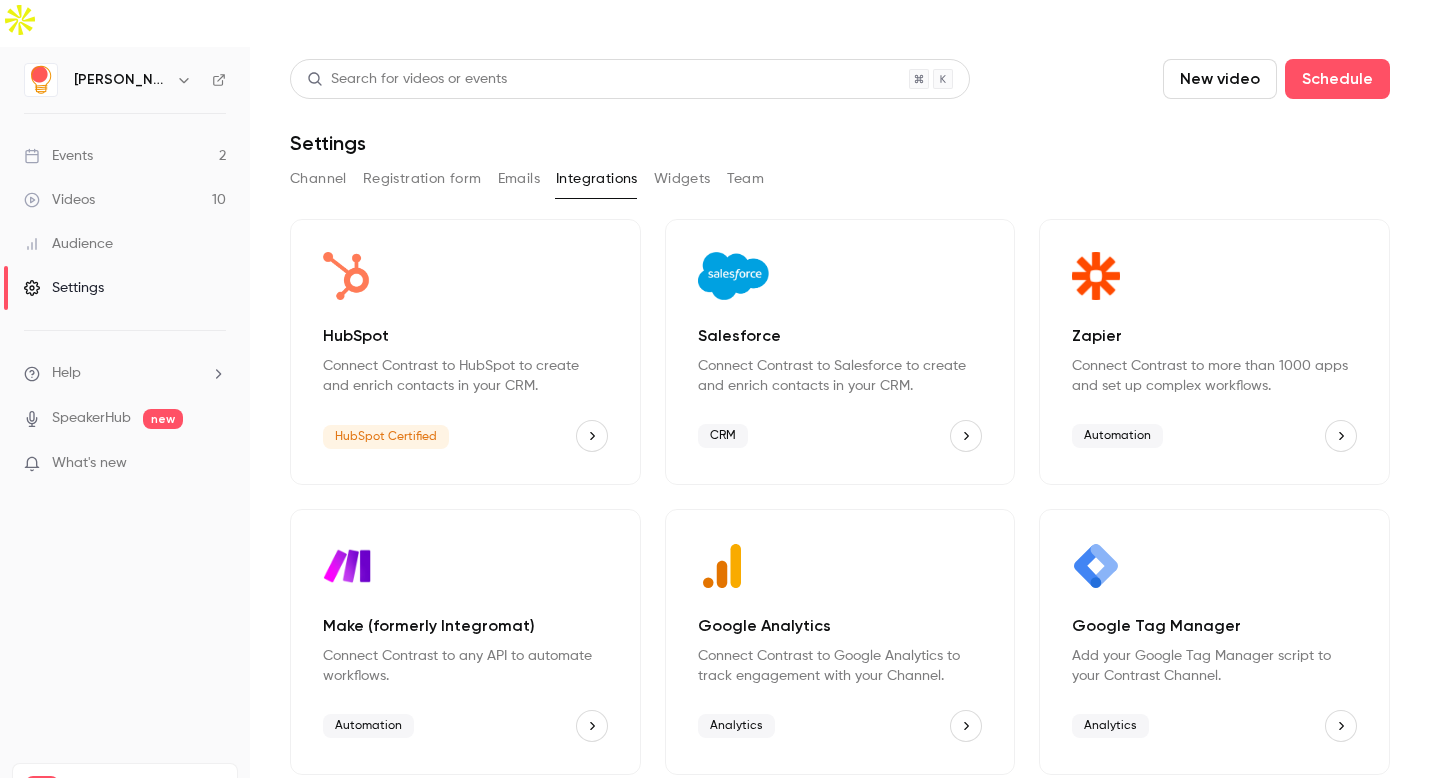 click on "Widgets" at bounding box center (682, 179) 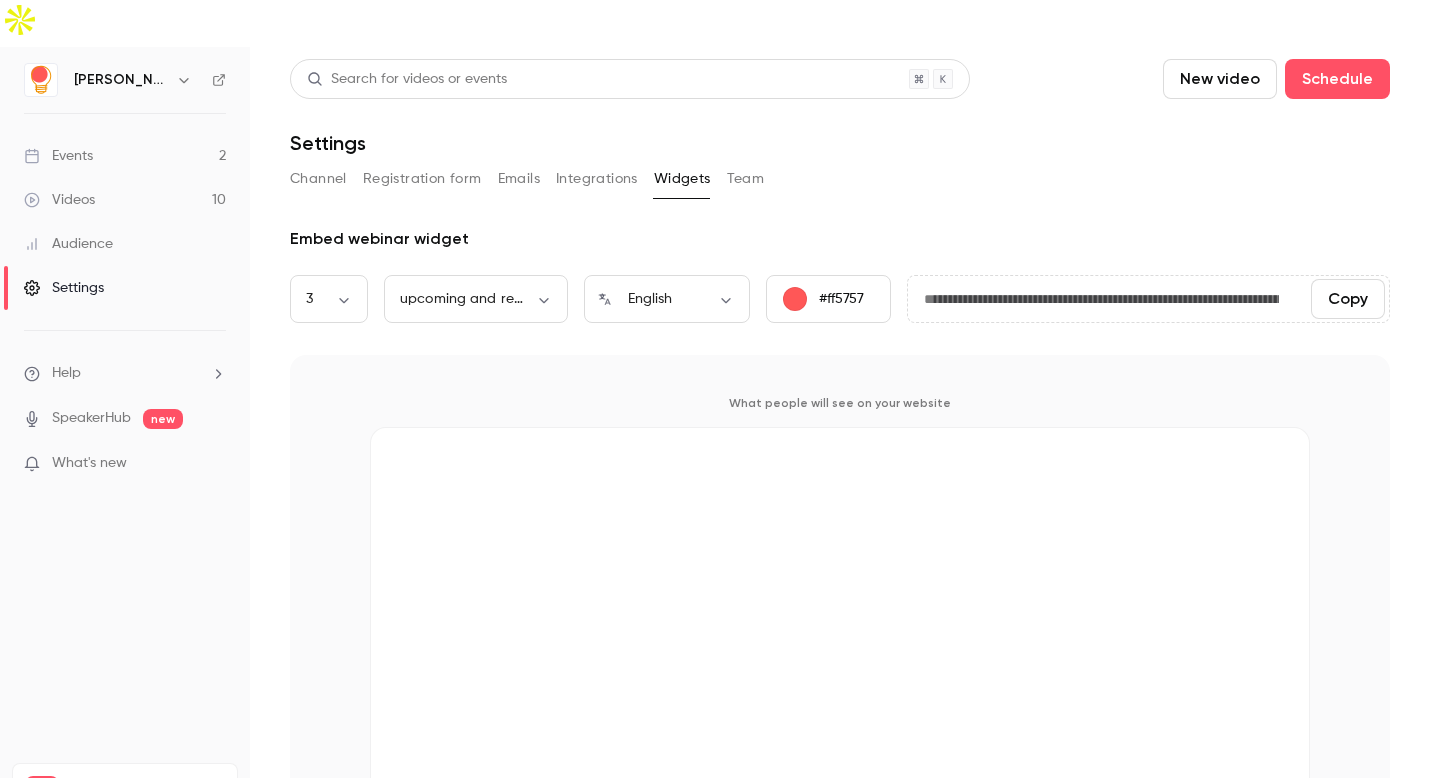 click on "Integrations" at bounding box center [597, 179] 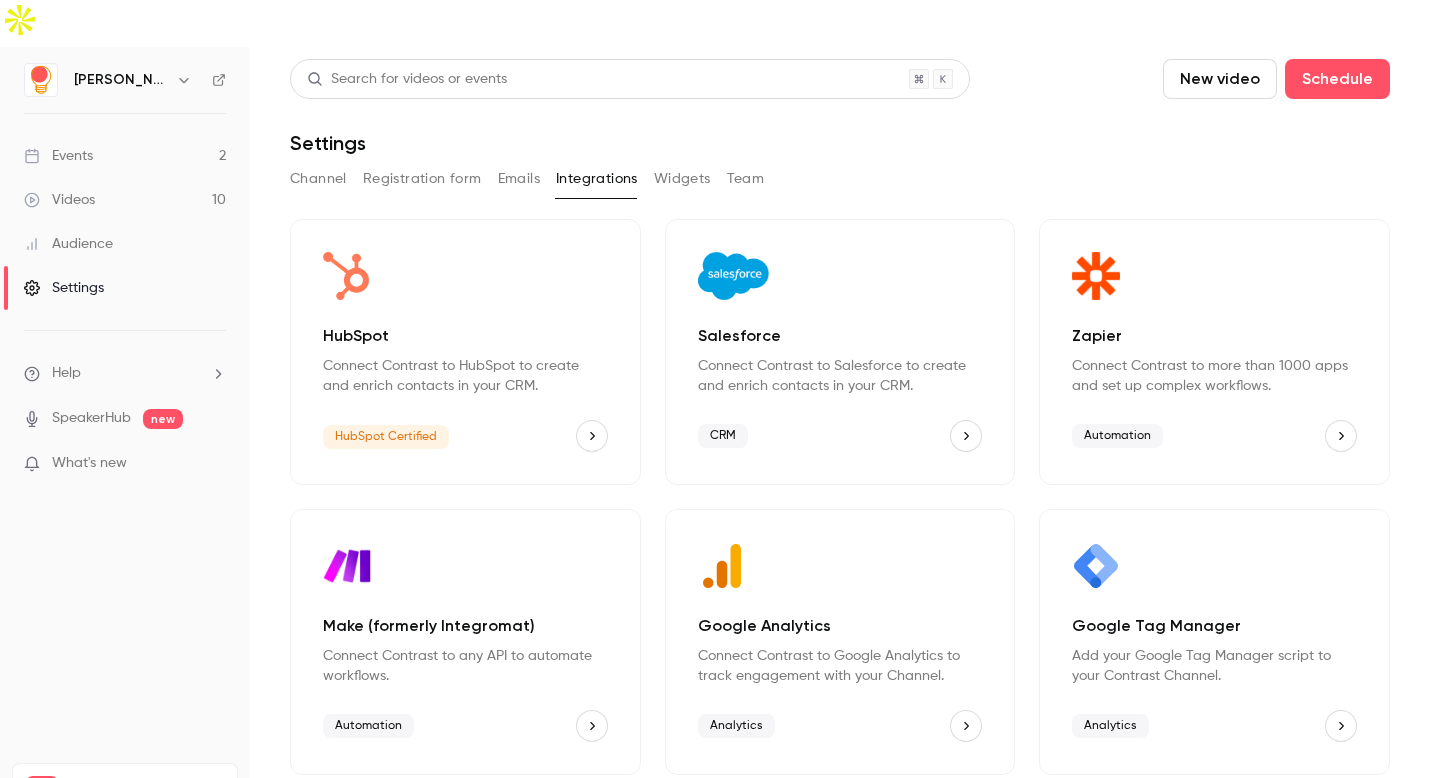 click on "Team" at bounding box center (746, 179) 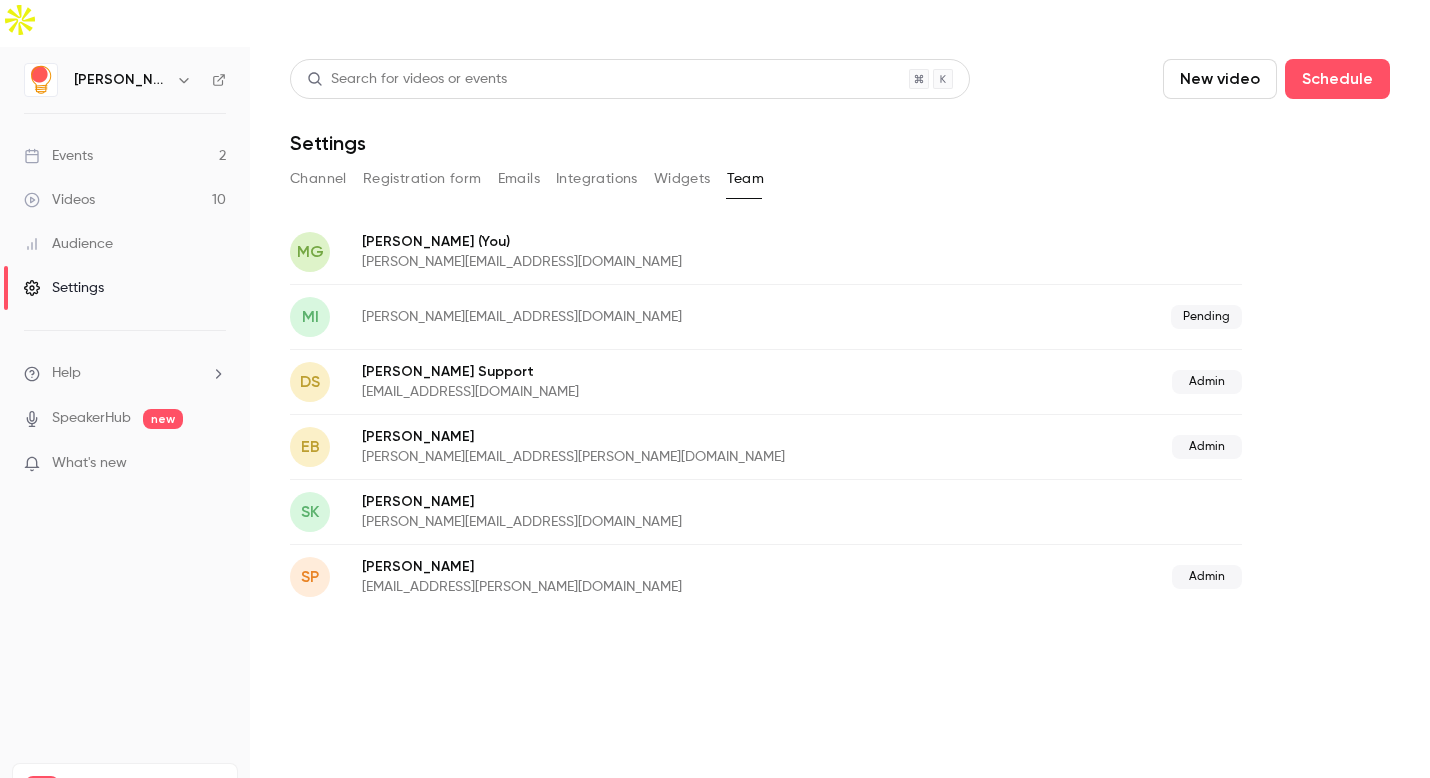 click on "Help SpeakerHub new What's new" at bounding box center (125, 420) 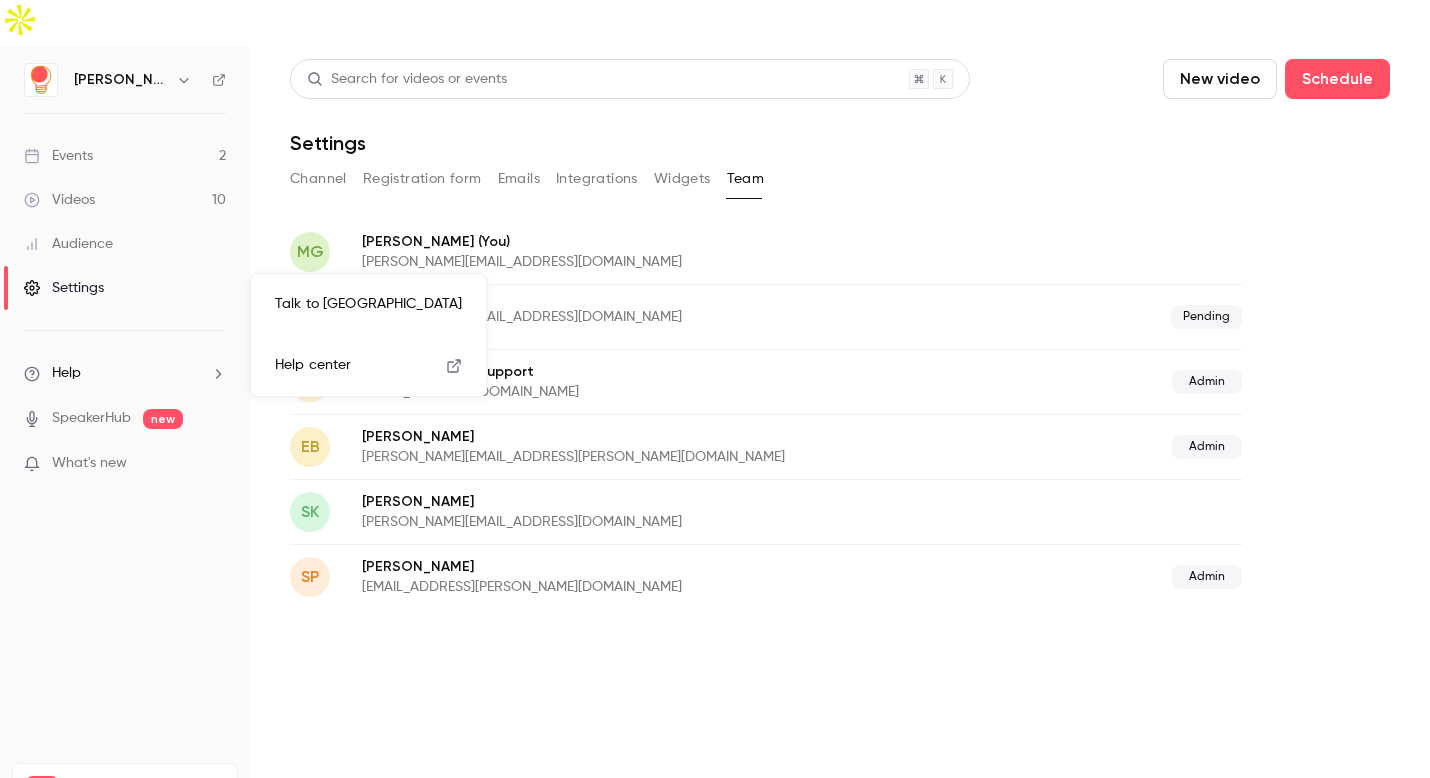 click at bounding box center [715, 389] 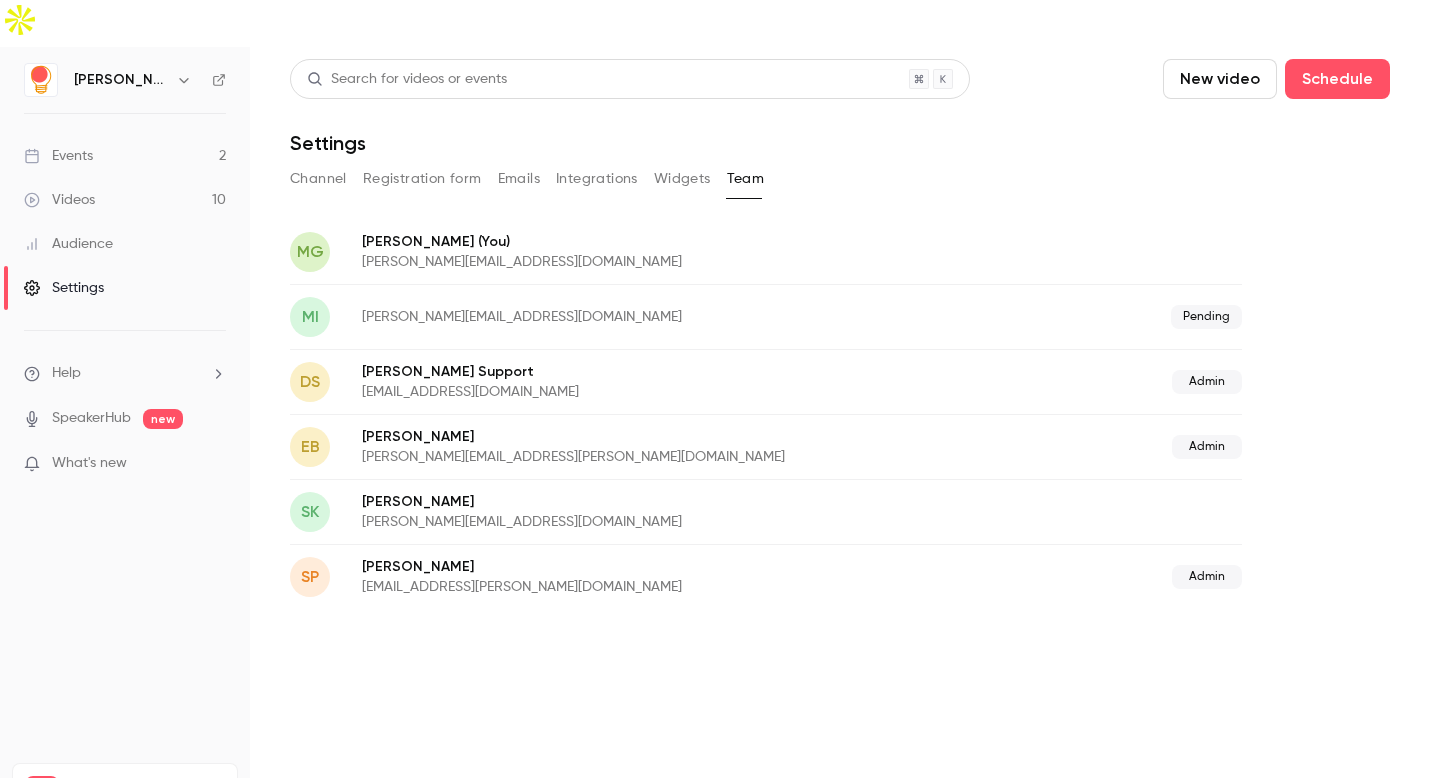 click on "Monthly registrants" at bounding box center (80, 851) 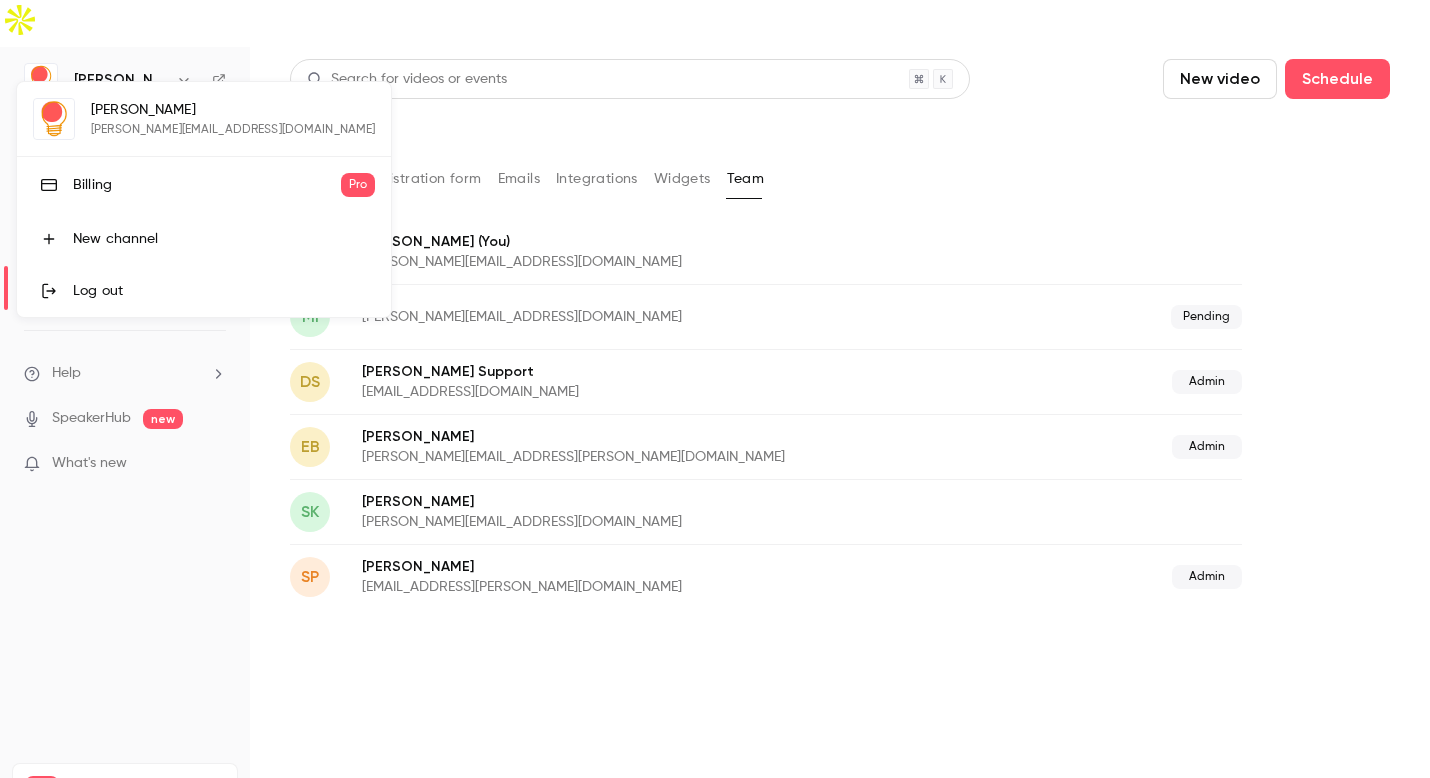 click on "Billing" at bounding box center (207, 185) 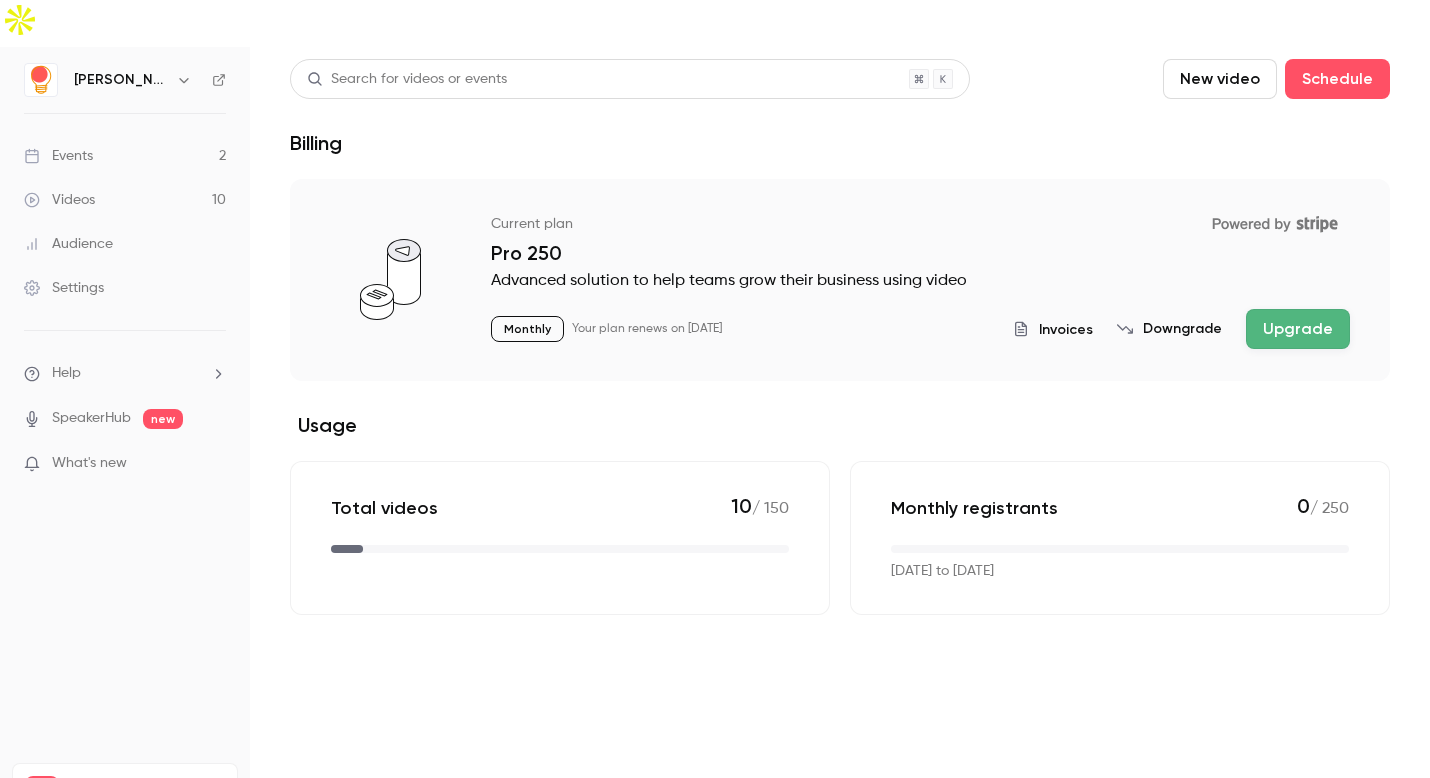 click on "Downgrade" at bounding box center [1169, 329] 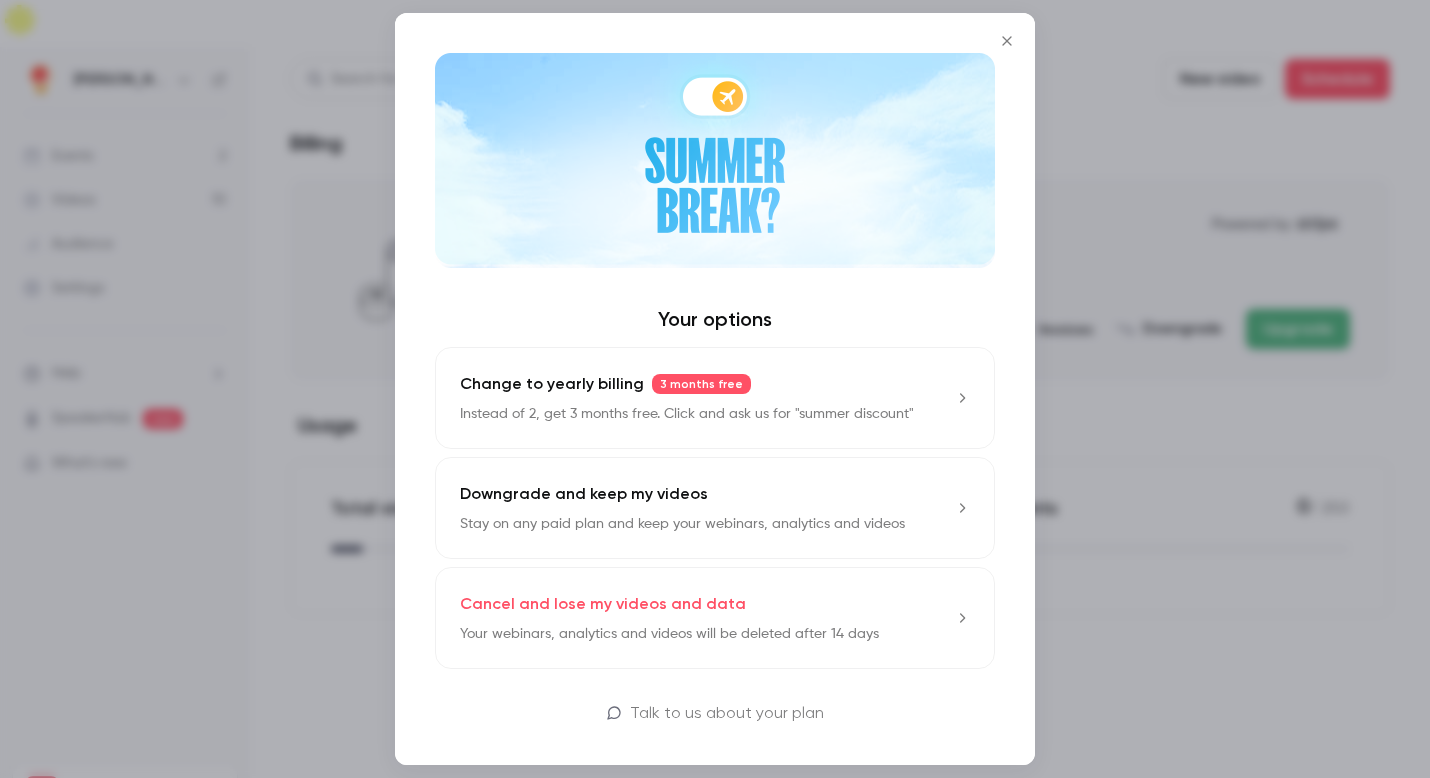 click 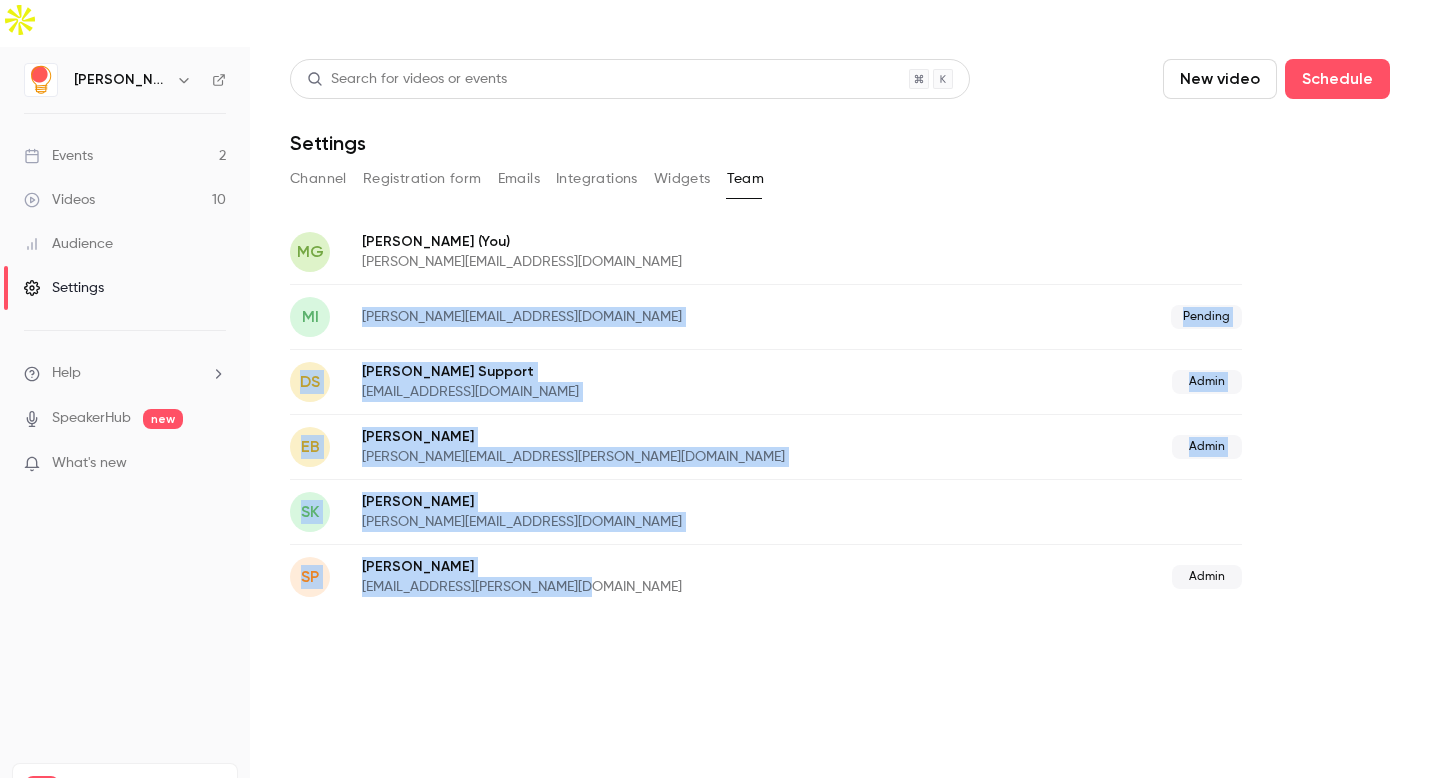 drag, startPoint x: 564, startPoint y: 238, endPoint x: 519, endPoint y: 674, distance: 438.3161 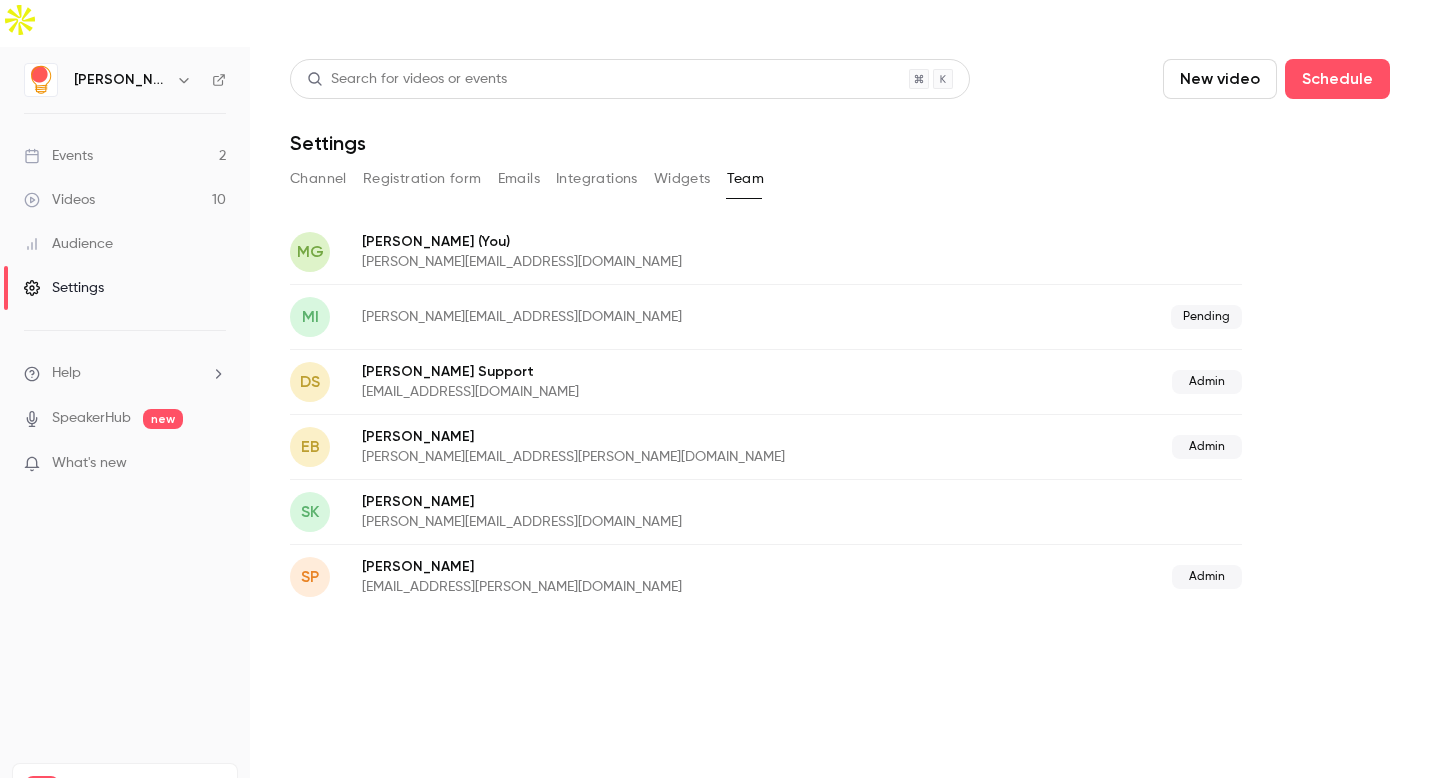 click on "Admin" at bounding box center (1084, 577) 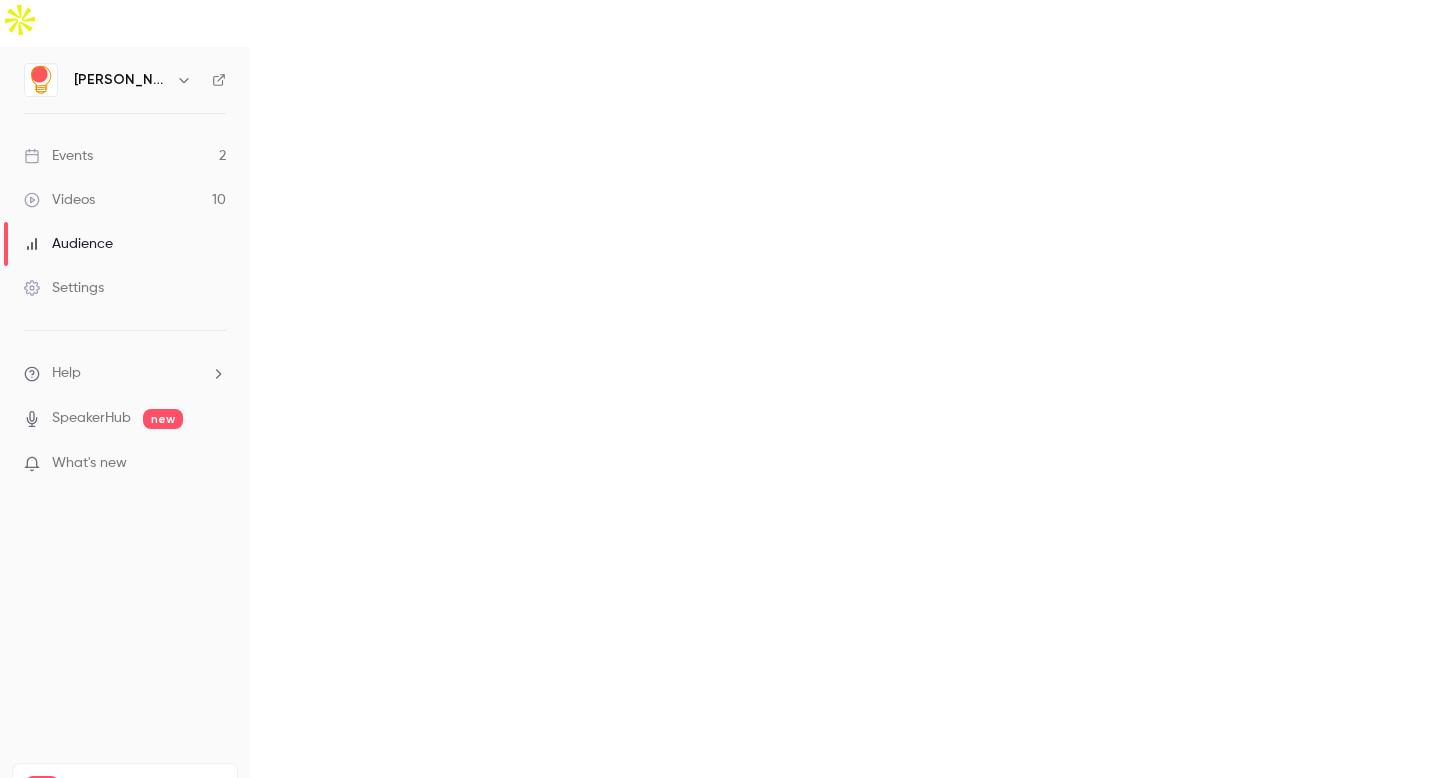 click on "Videos 10" at bounding box center [125, 200] 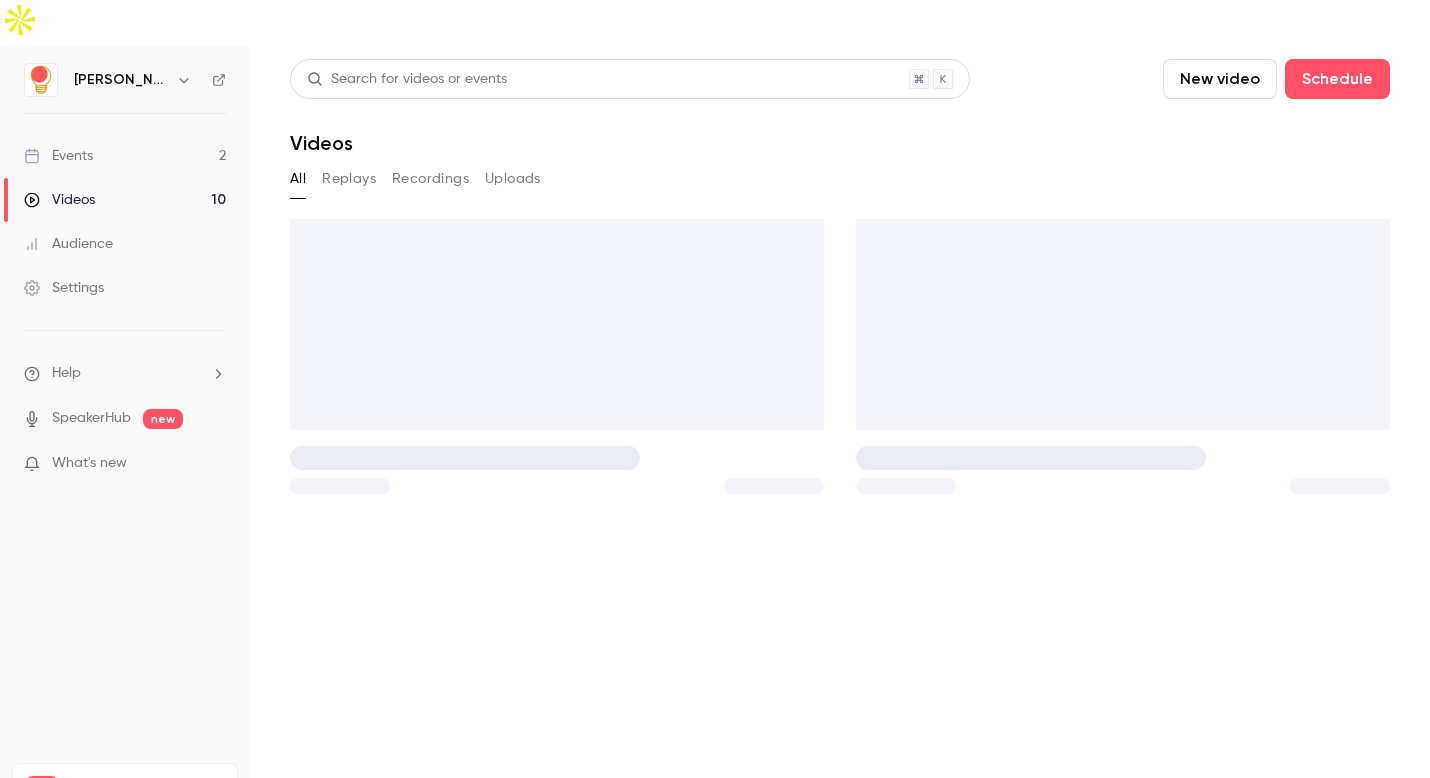 click on "Events 2" at bounding box center [125, 156] 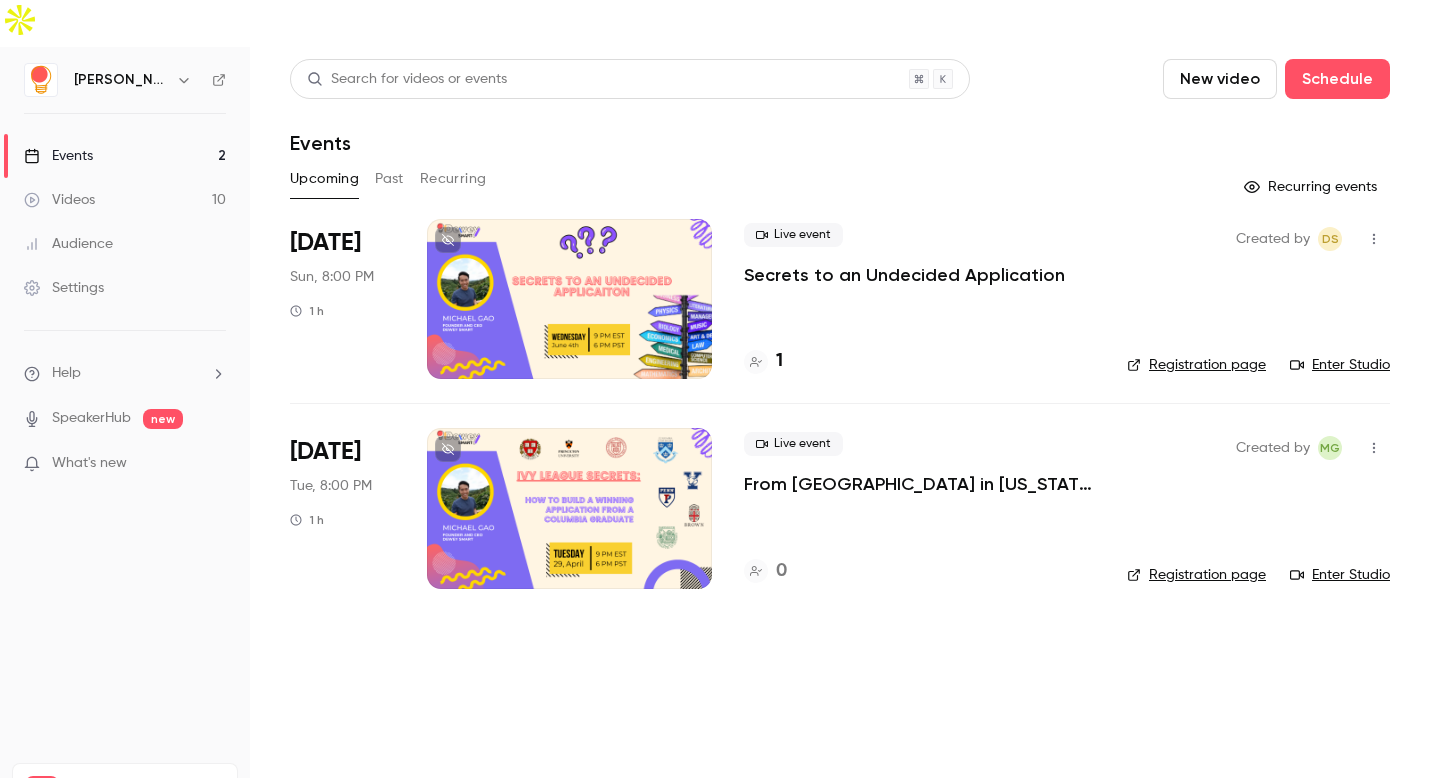 click 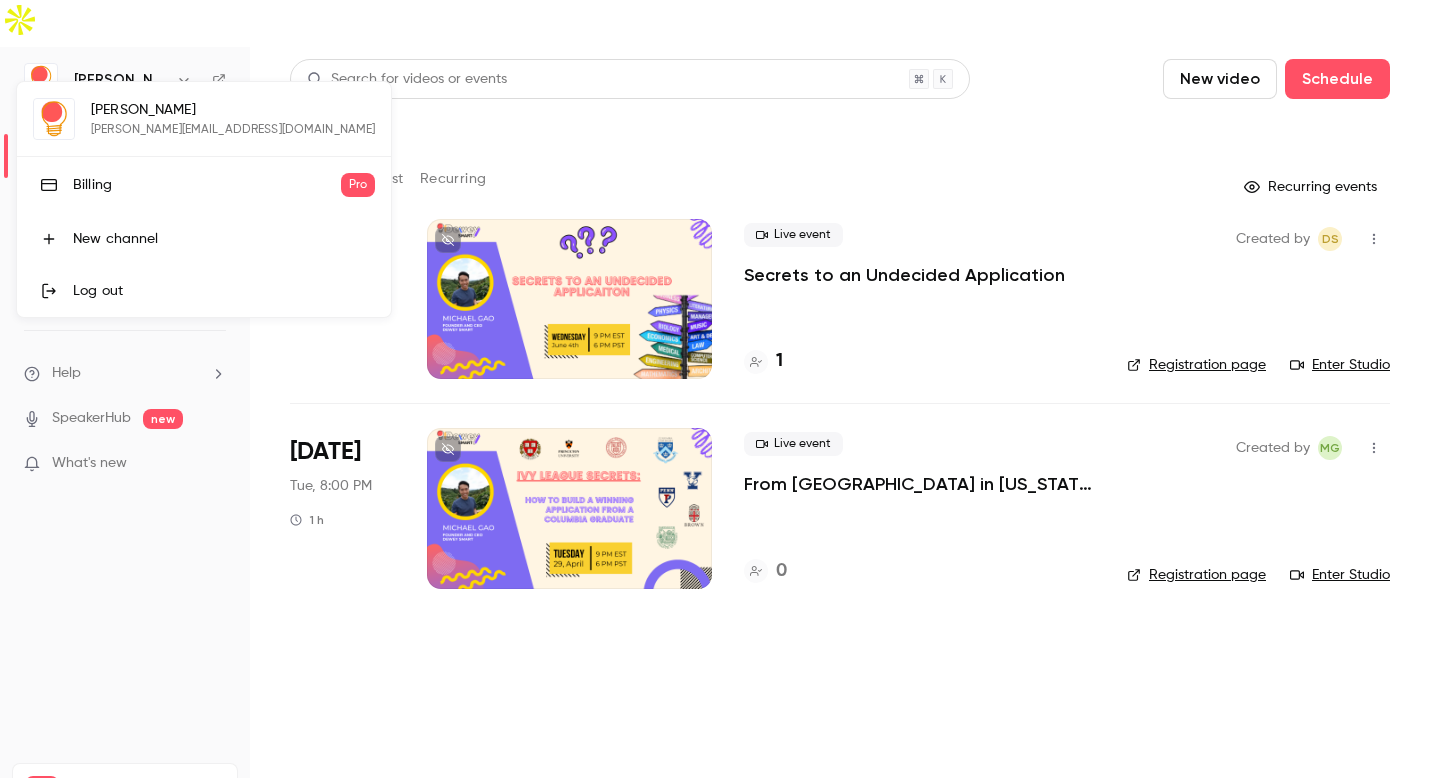 click at bounding box center [715, 389] 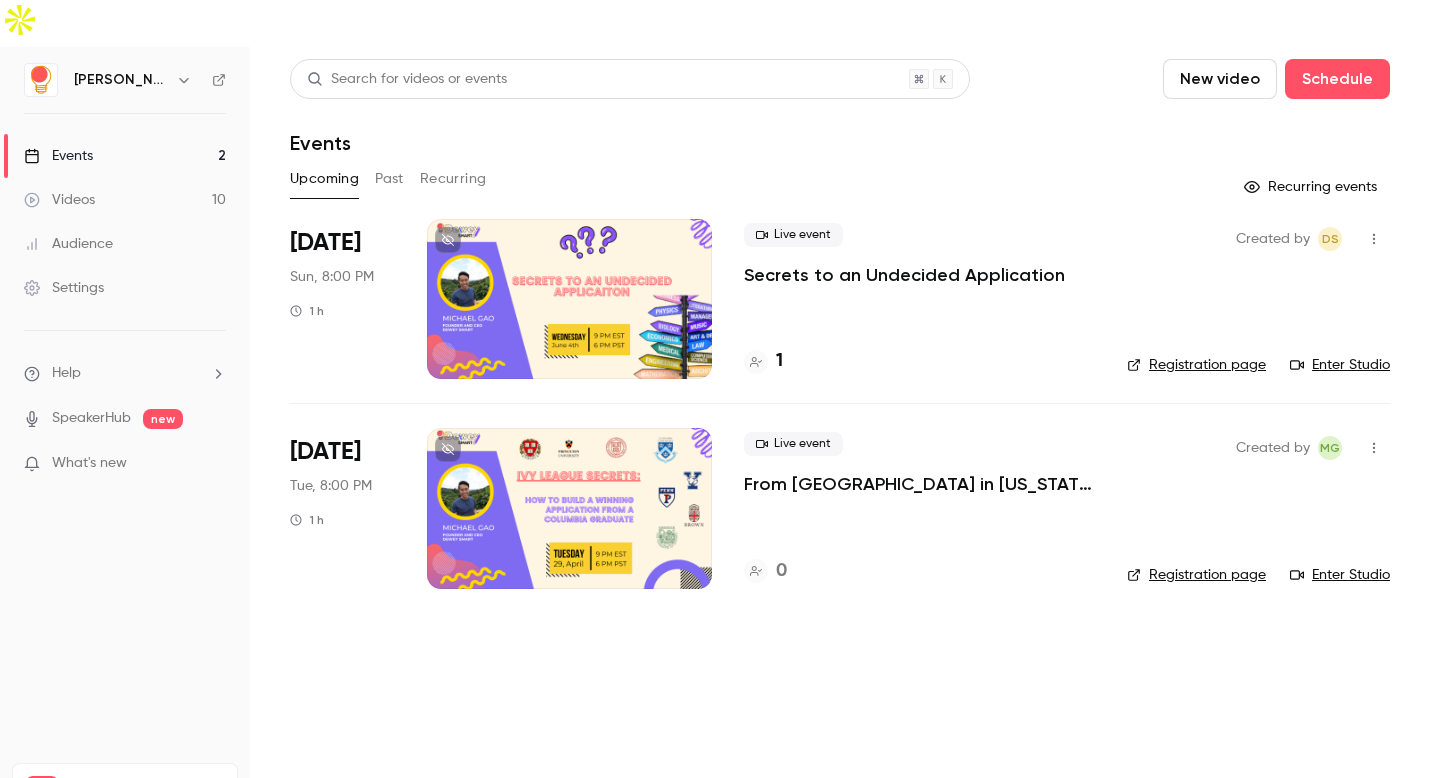 click on "What's new" at bounding box center [89, 463] 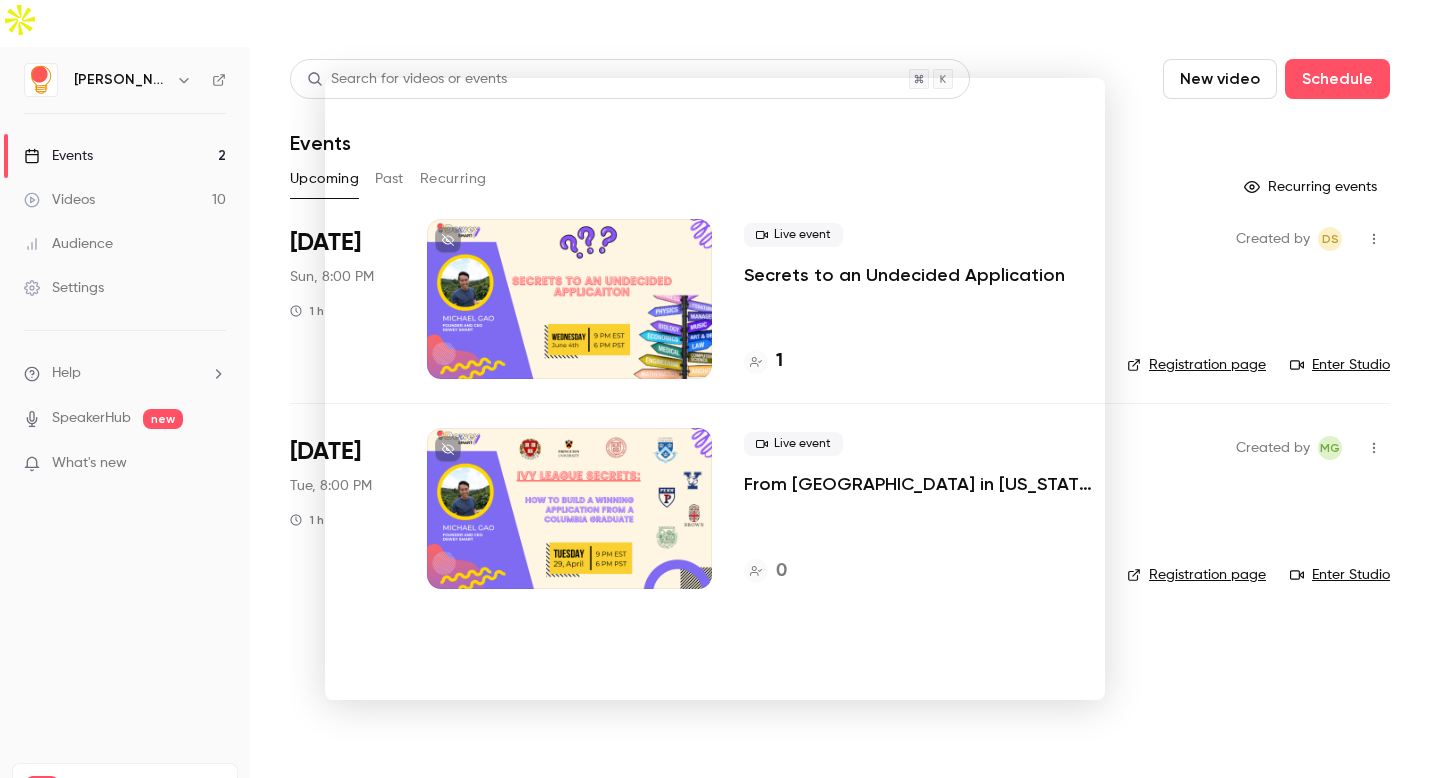 click at bounding box center [715, 389] 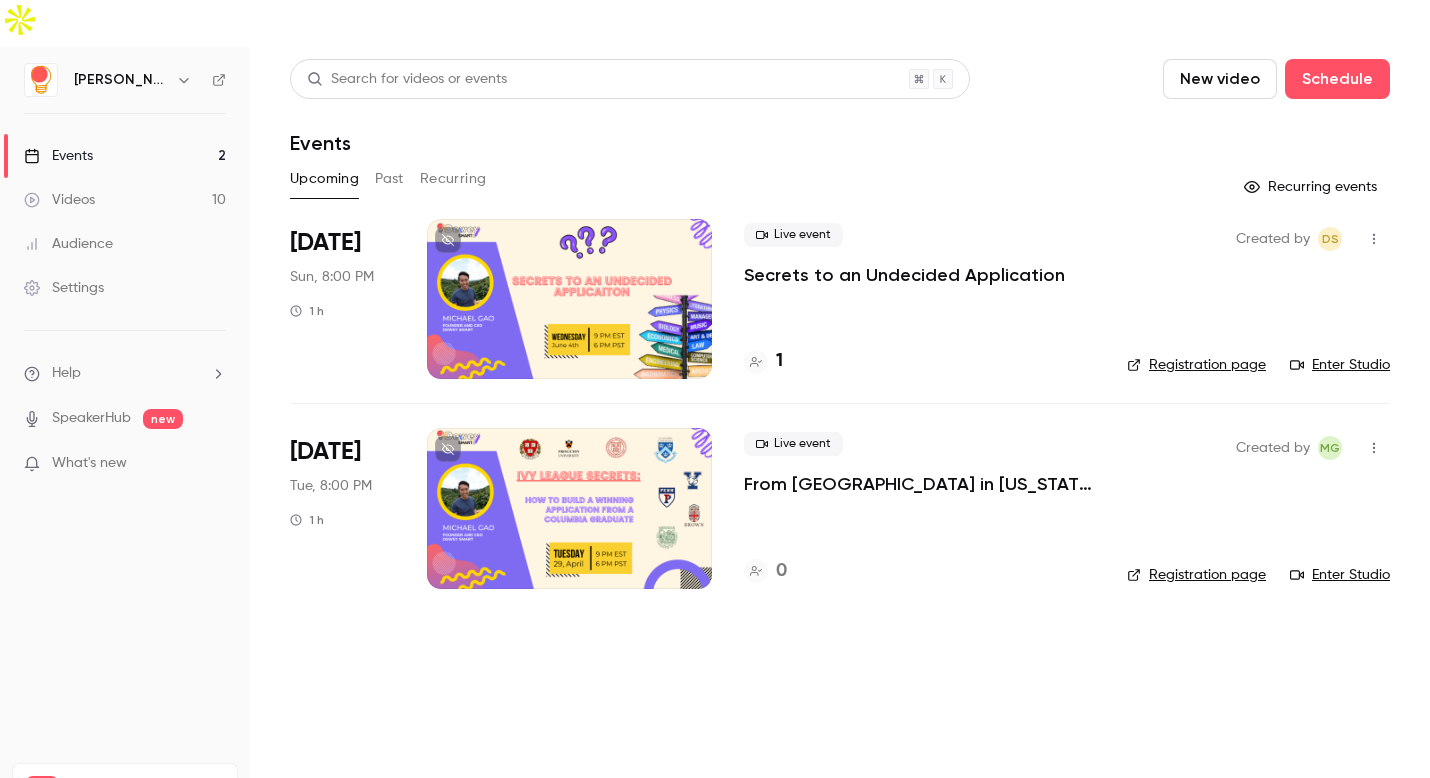click on "Help" at bounding box center [66, 373] 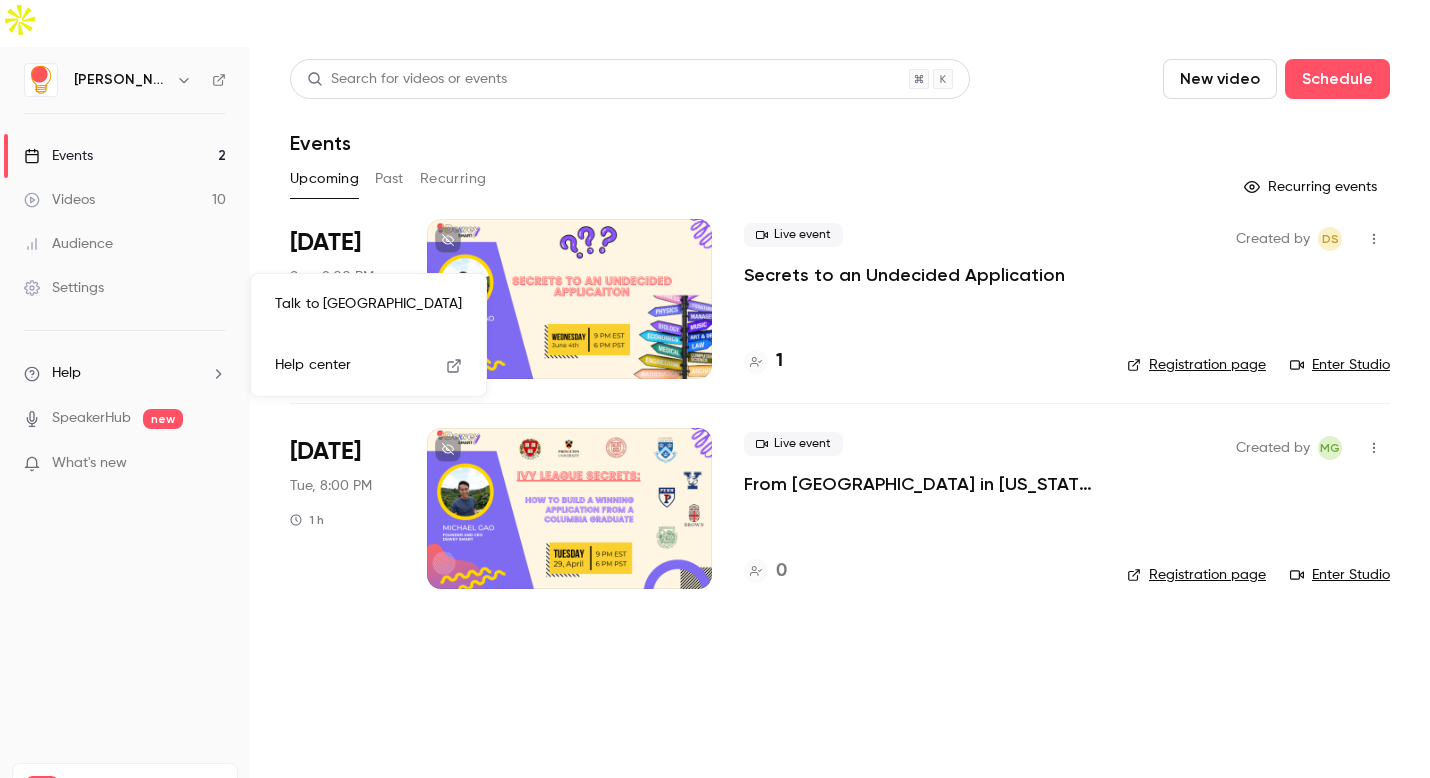 click on "Talk to [GEOGRAPHIC_DATA]" at bounding box center (368, 304) 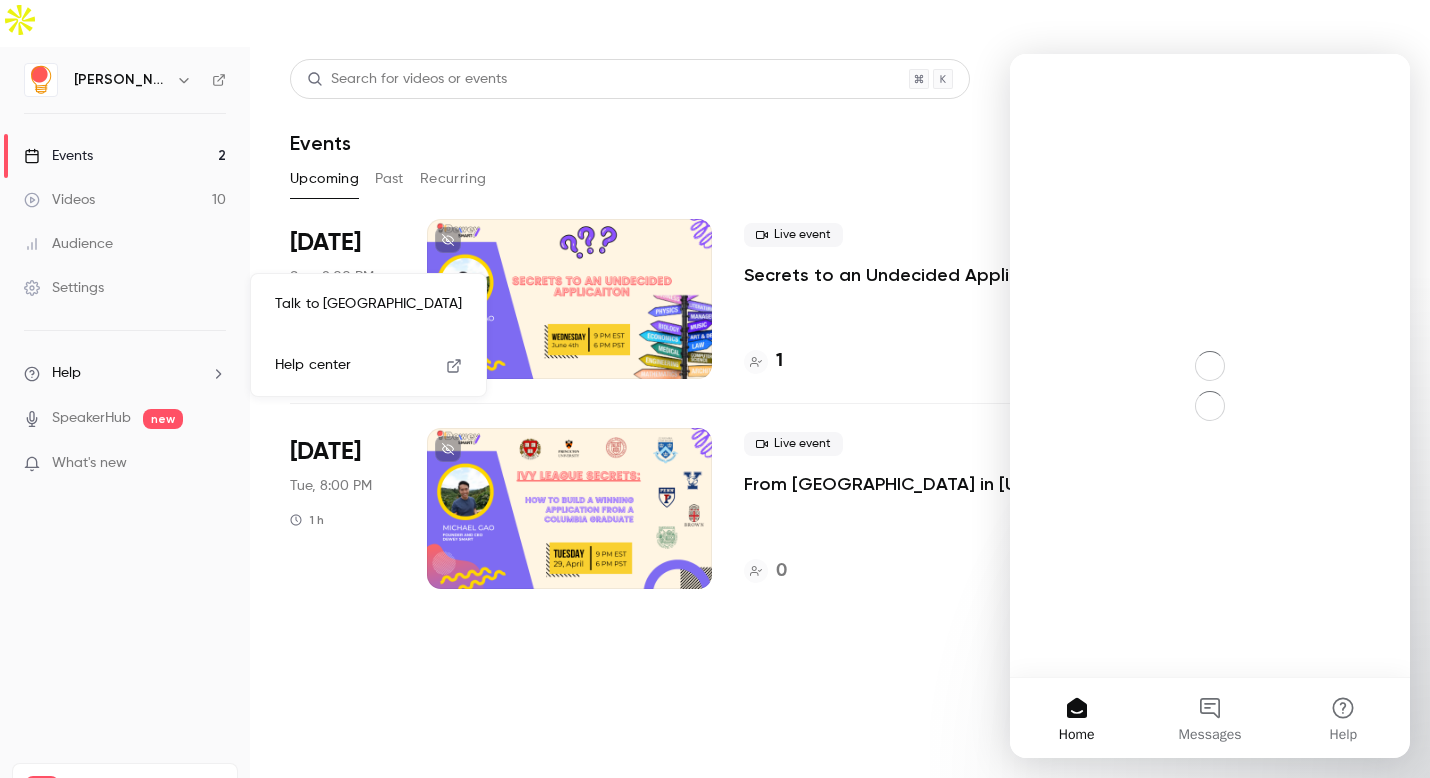 scroll, scrollTop: 0, scrollLeft: 0, axis: both 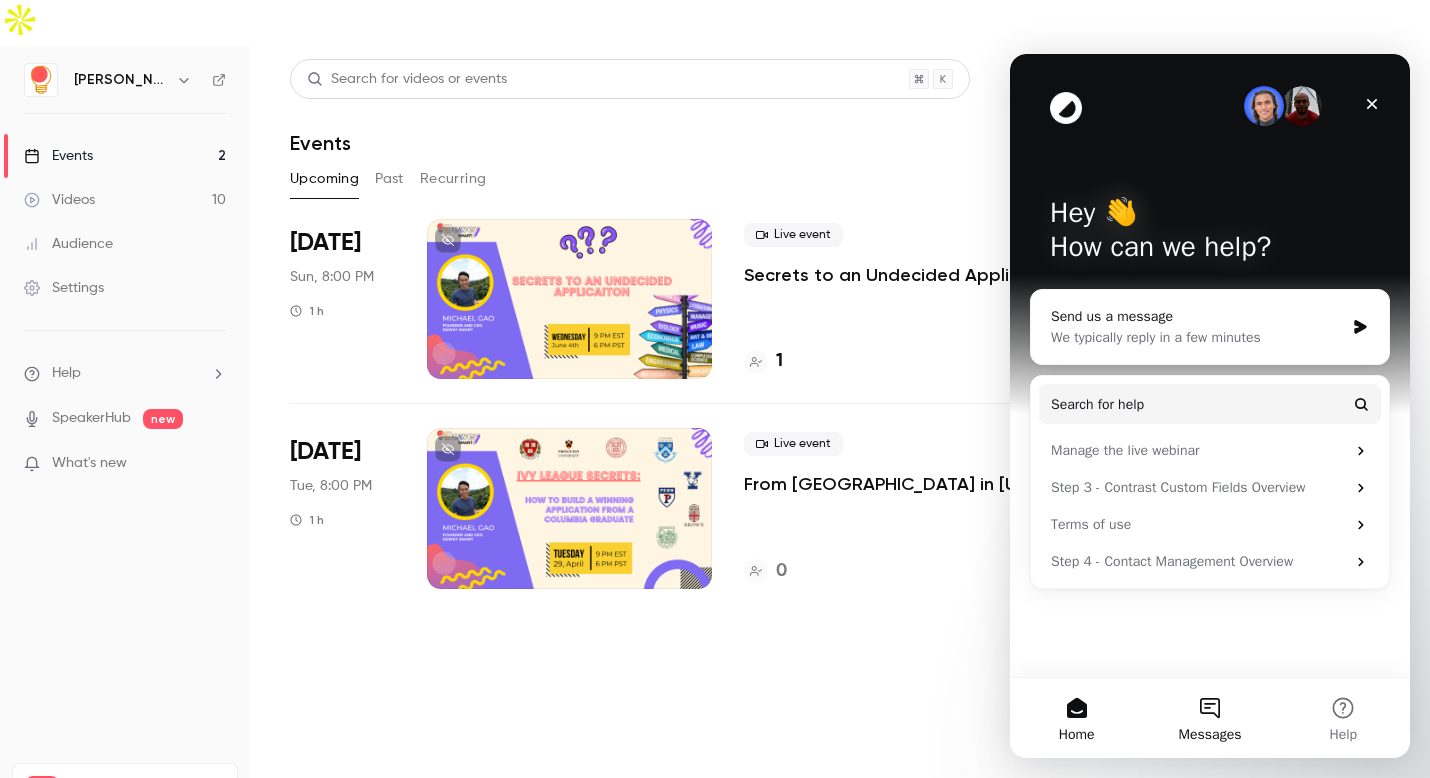 click on "Messages" at bounding box center (1209, 718) 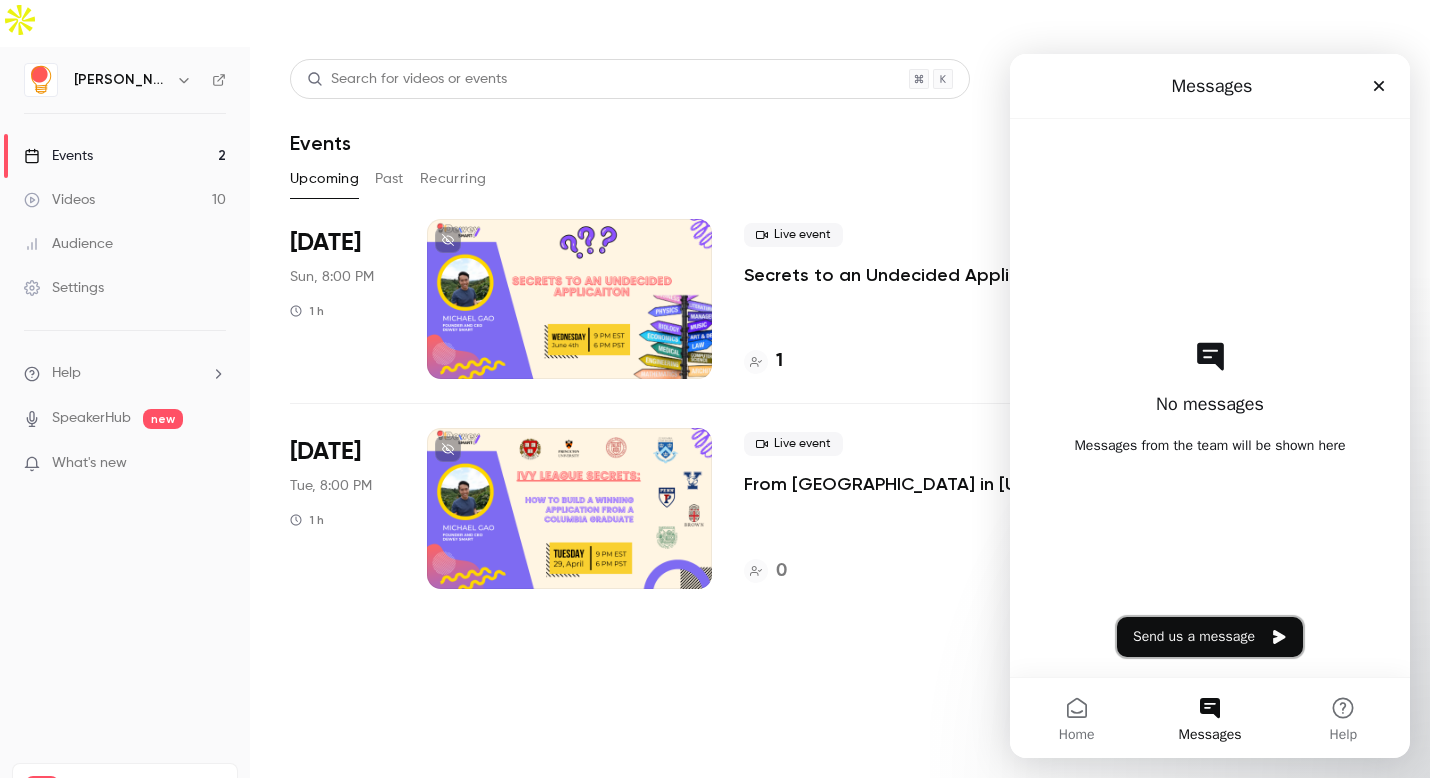 click on "Send us a message" at bounding box center [1210, 637] 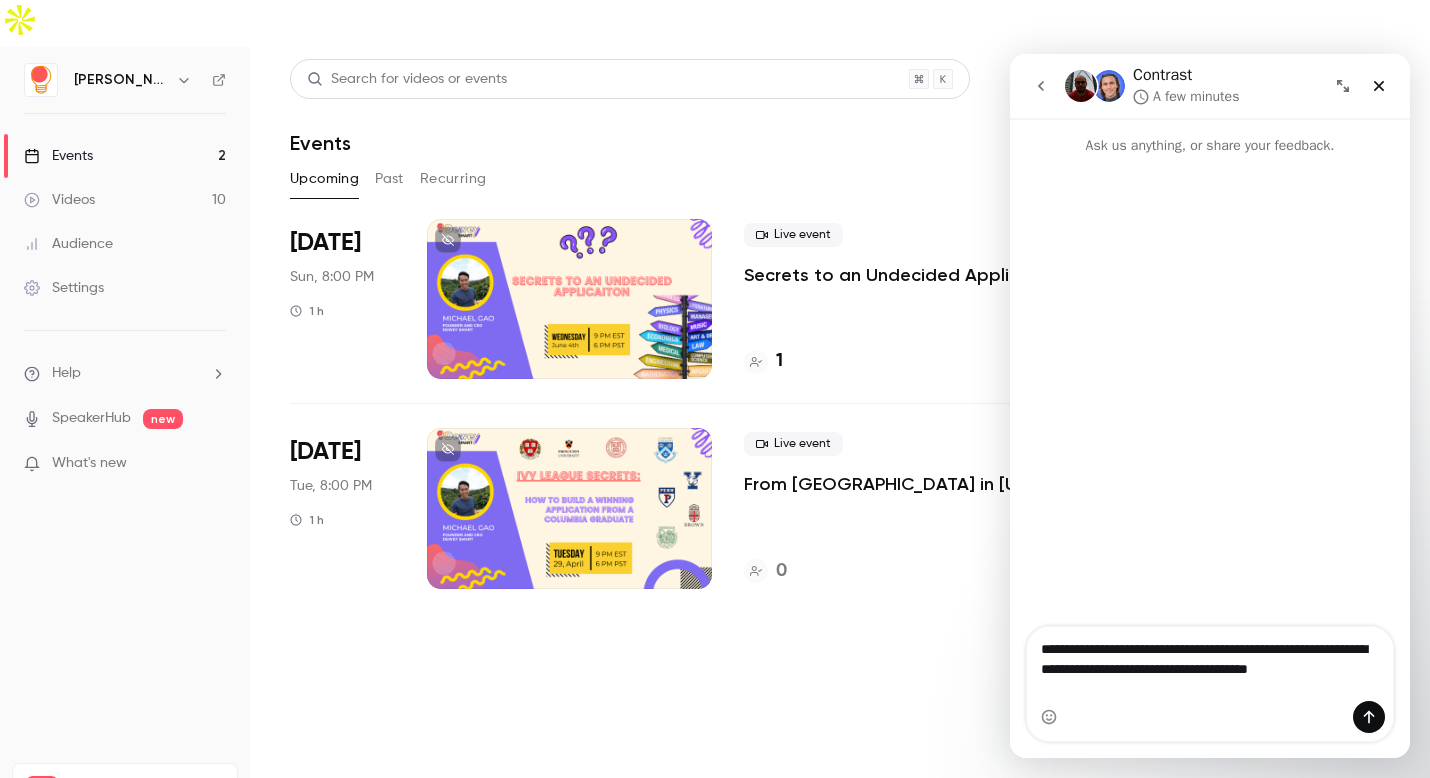 type on "**********" 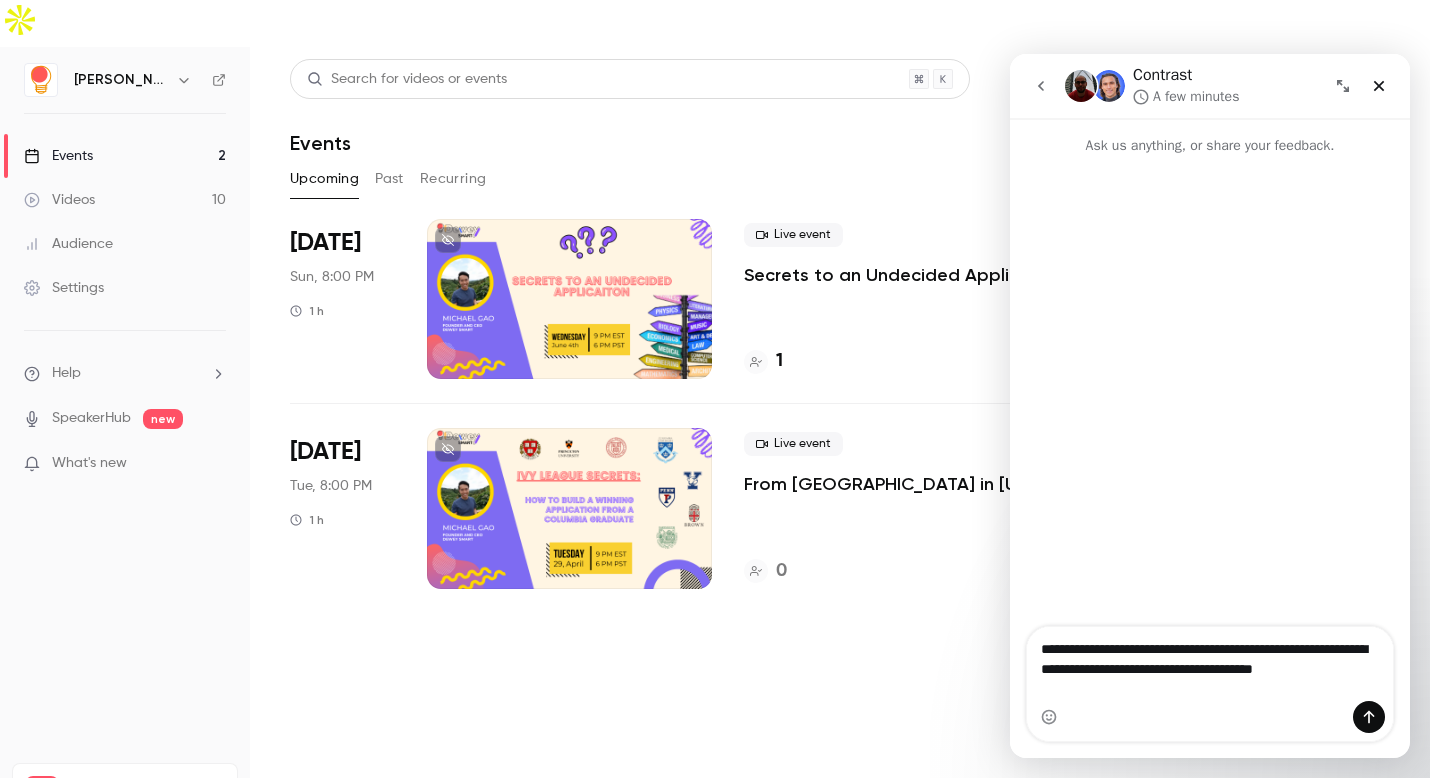 type 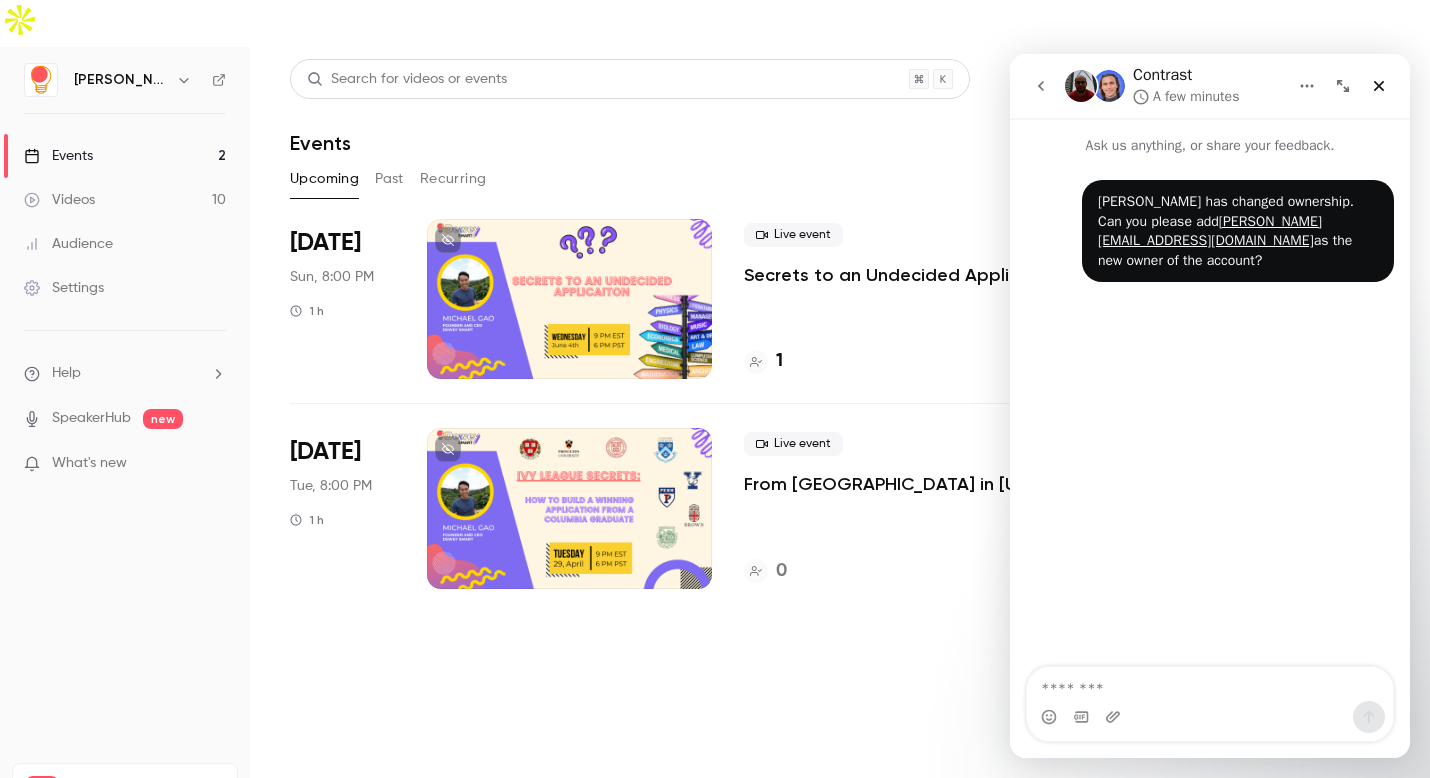 click on "Search for videos or events New video Schedule Events Upcoming Past Recurring Recurring events [DATE] Sun, 8:00 PM 1 h Live event Secrets to an Undecided Application 1 Created by DS Registration page Enter Studio [DATE] Tue, 8:00 PM 1 h Live event From [GEOGRAPHIC_DATA] in [US_STATE][GEOGRAPHIC_DATA] to [GEOGRAPHIC_DATA]: A [PERSON_NAME] Perspective 0 Created by MG Registration page Enter Studio" at bounding box center [840, 436] 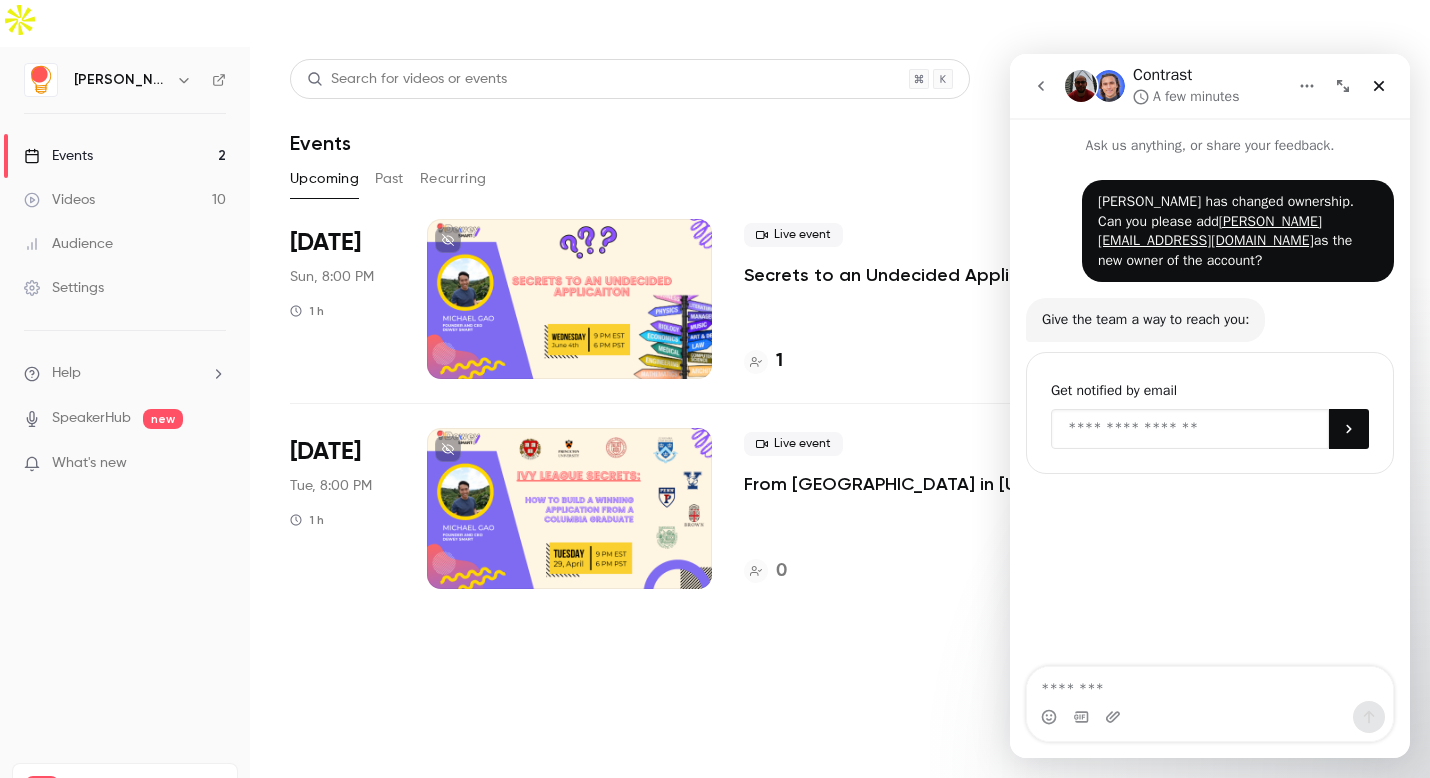 click at bounding box center (1190, 429) 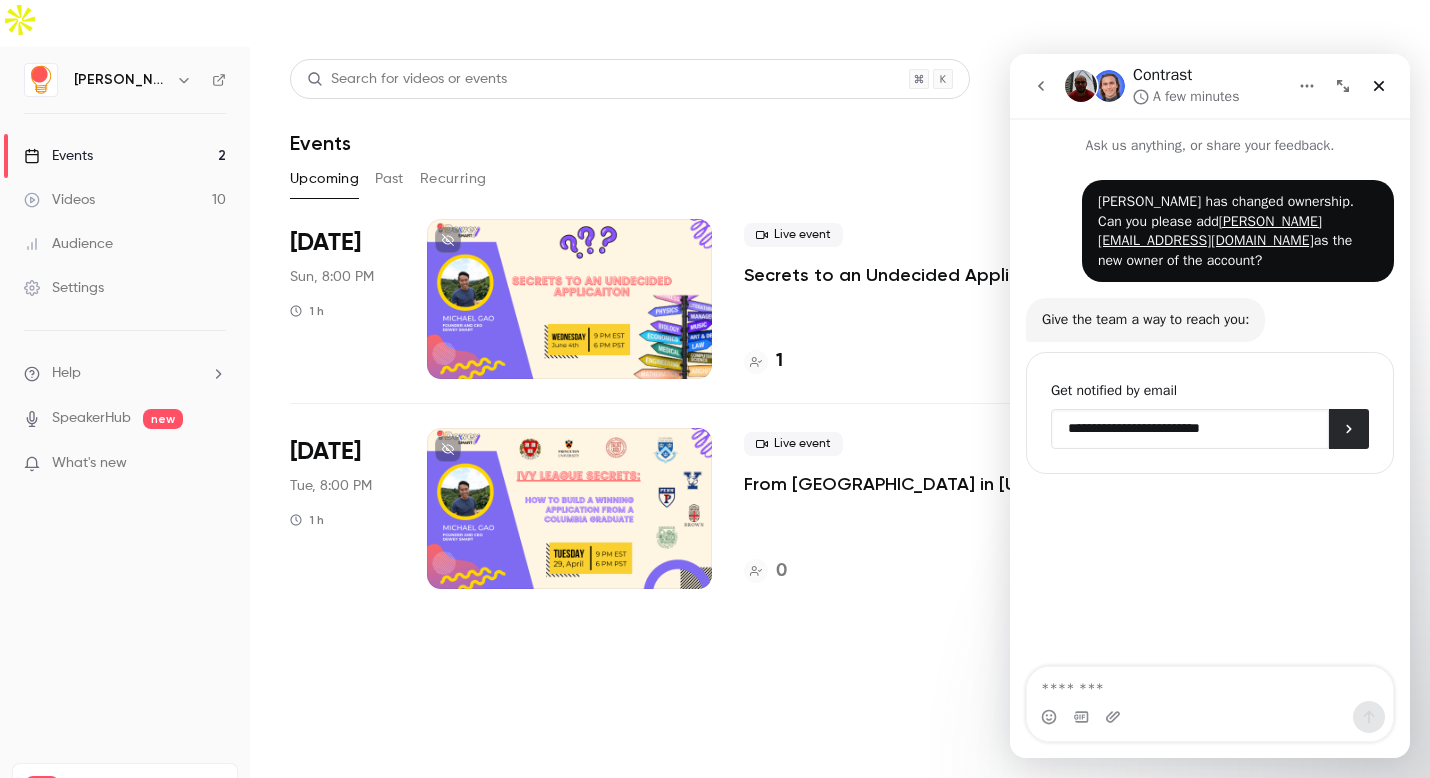 type on "**********" 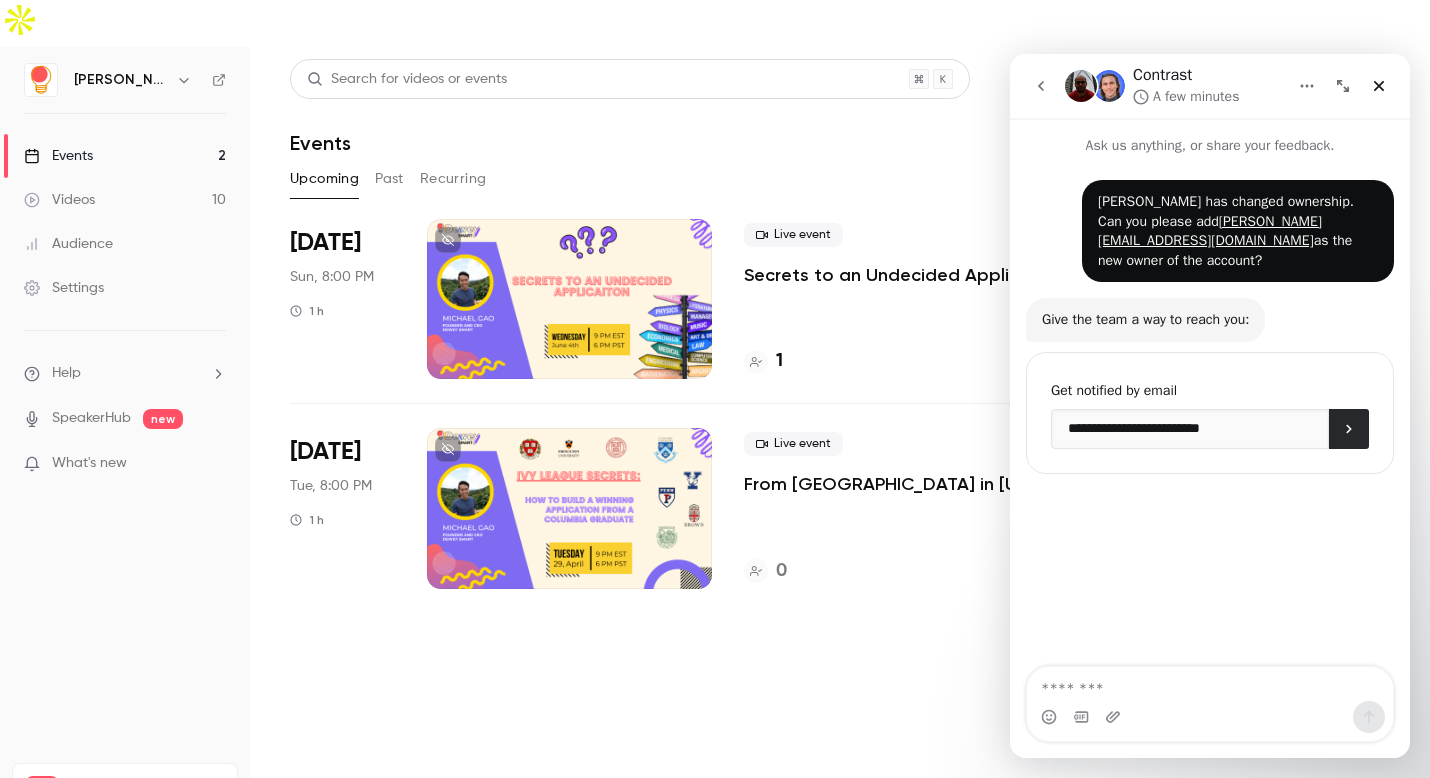 click 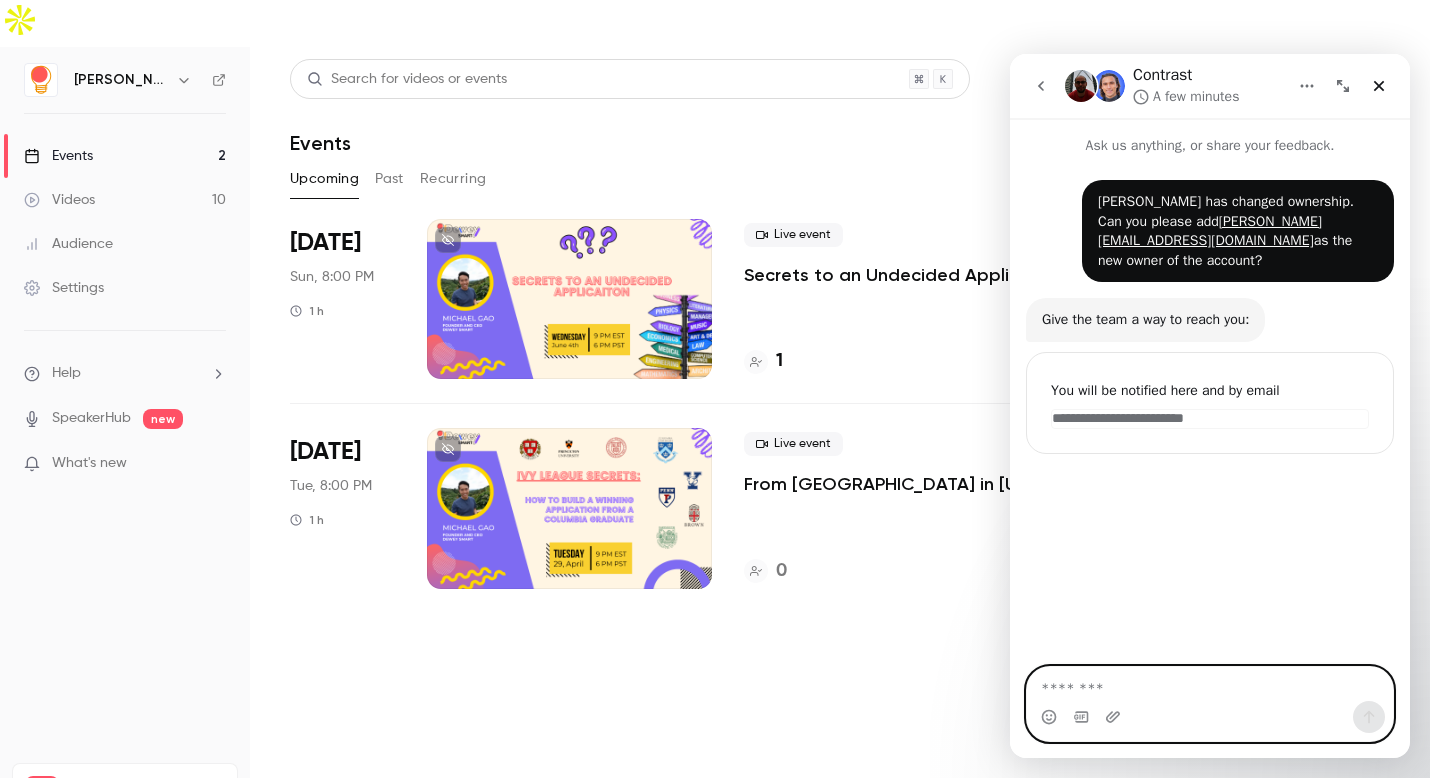 click at bounding box center (1210, 684) 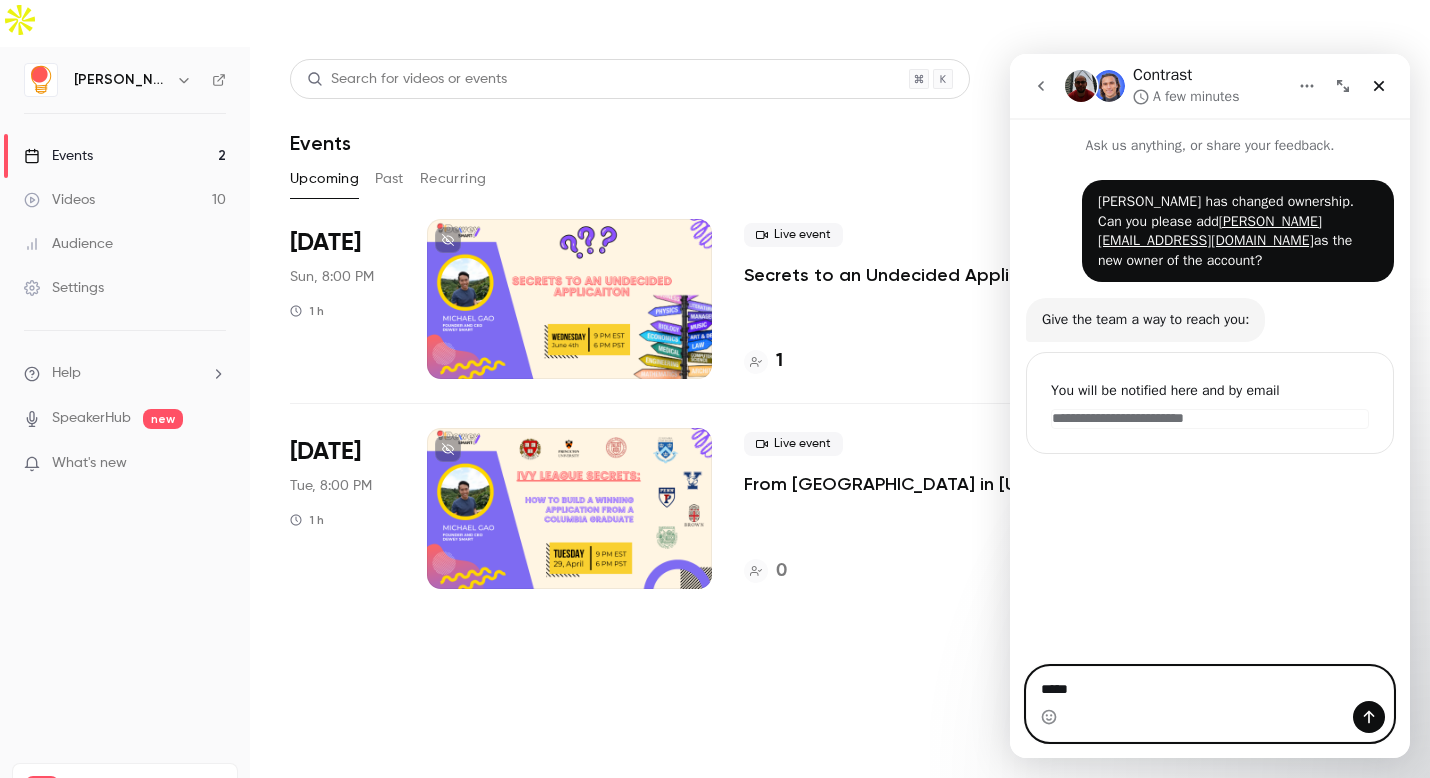 type on "******" 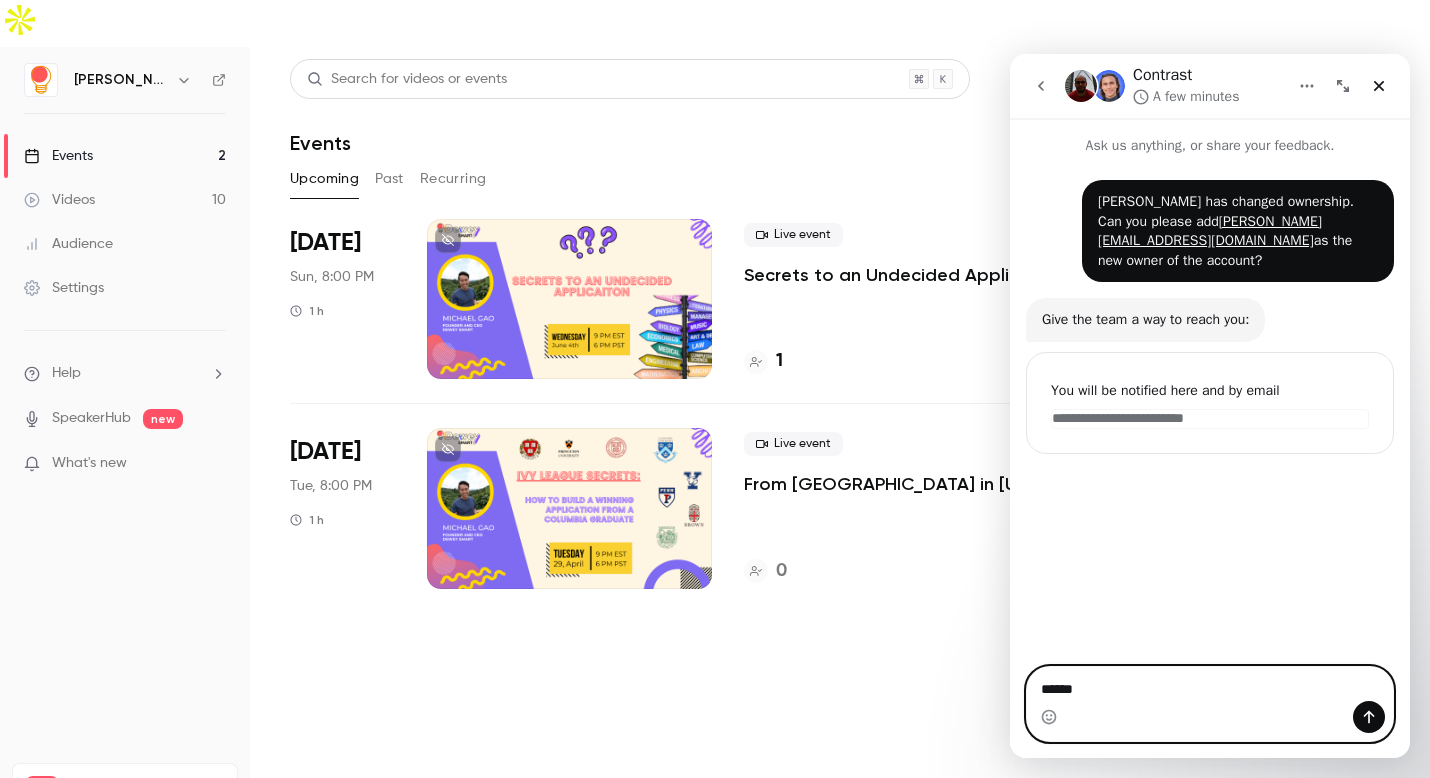 type 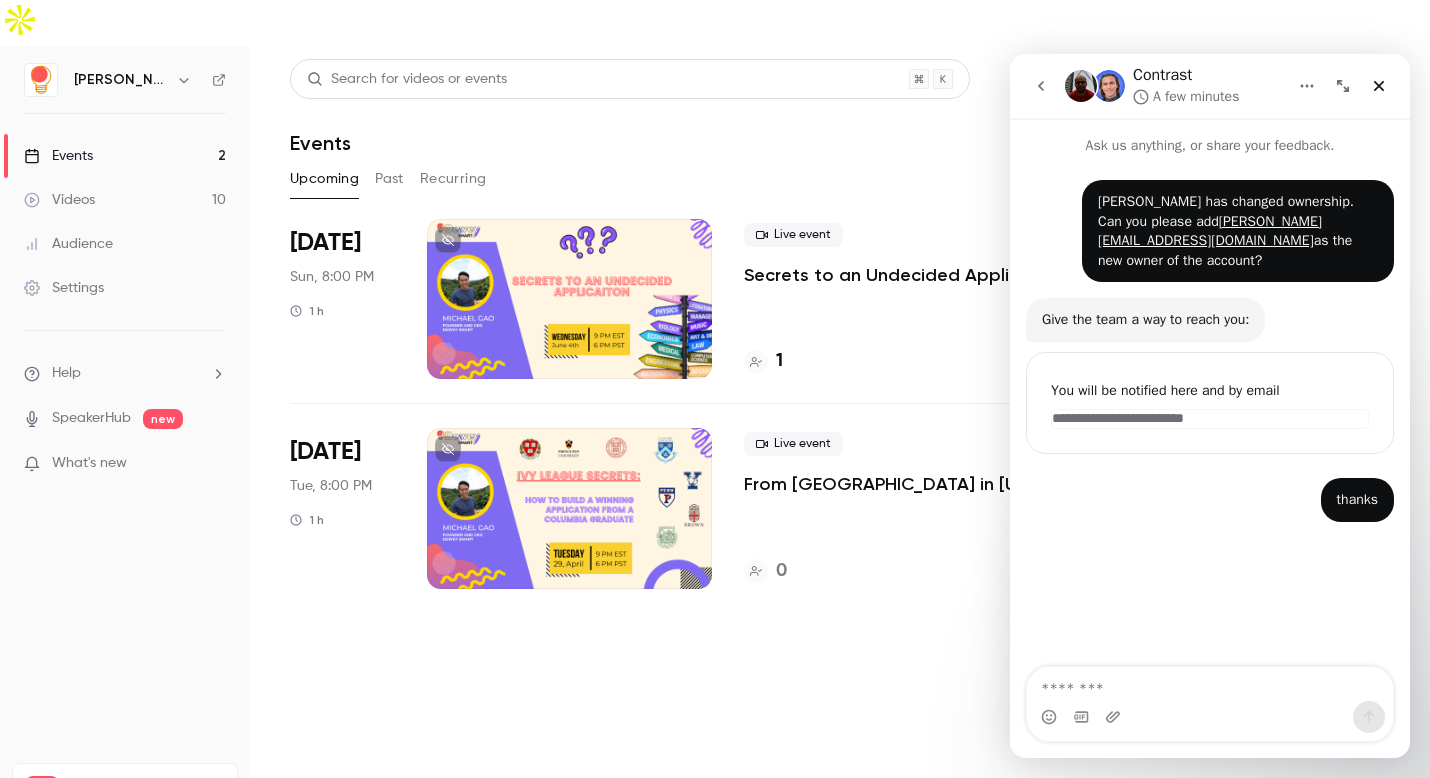 click on "Search for videos or events New video Schedule Events Upcoming Past Recurring Recurring events [DATE] Sun, 8:00 PM 1 h Live event Secrets to an Undecided Application 1 Created by DS Registration page Enter Studio [DATE] Tue, 8:00 PM 1 h Live event From [GEOGRAPHIC_DATA] in [US_STATE][GEOGRAPHIC_DATA] to [GEOGRAPHIC_DATA]: A [PERSON_NAME] Perspective 0 Created by MG Registration page Enter Studio" at bounding box center [840, 436] 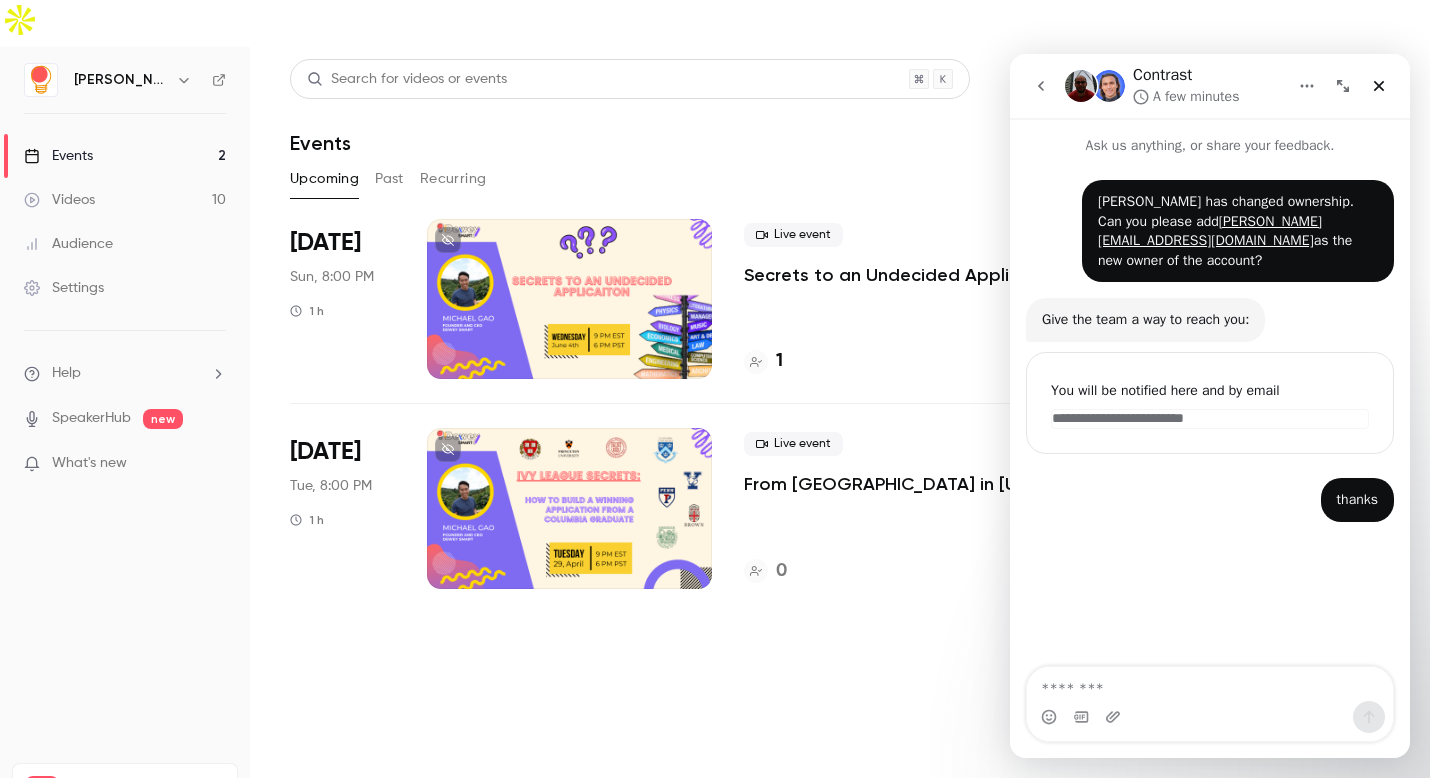 click on "Search for videos or events New video Schedule Events Upcoming Past Recurring Recurring events [DATE] Sun, 8:00 PM 1 h Live event Secrets to an Undecided Application 1 Created by DS Registration page Enter Studio [DATE] Tue, 8:00 PM 1 h Live event From [GEOGRAPHIC_DATA] in [US_STATE][GEOGRAPHIC_DATA] to [GEOGRAPHIC_DATA]: A [PERSON_NAME] Perspective 0 Created by MG Registration page Enter Studio" at bounding box center [840, 436] 